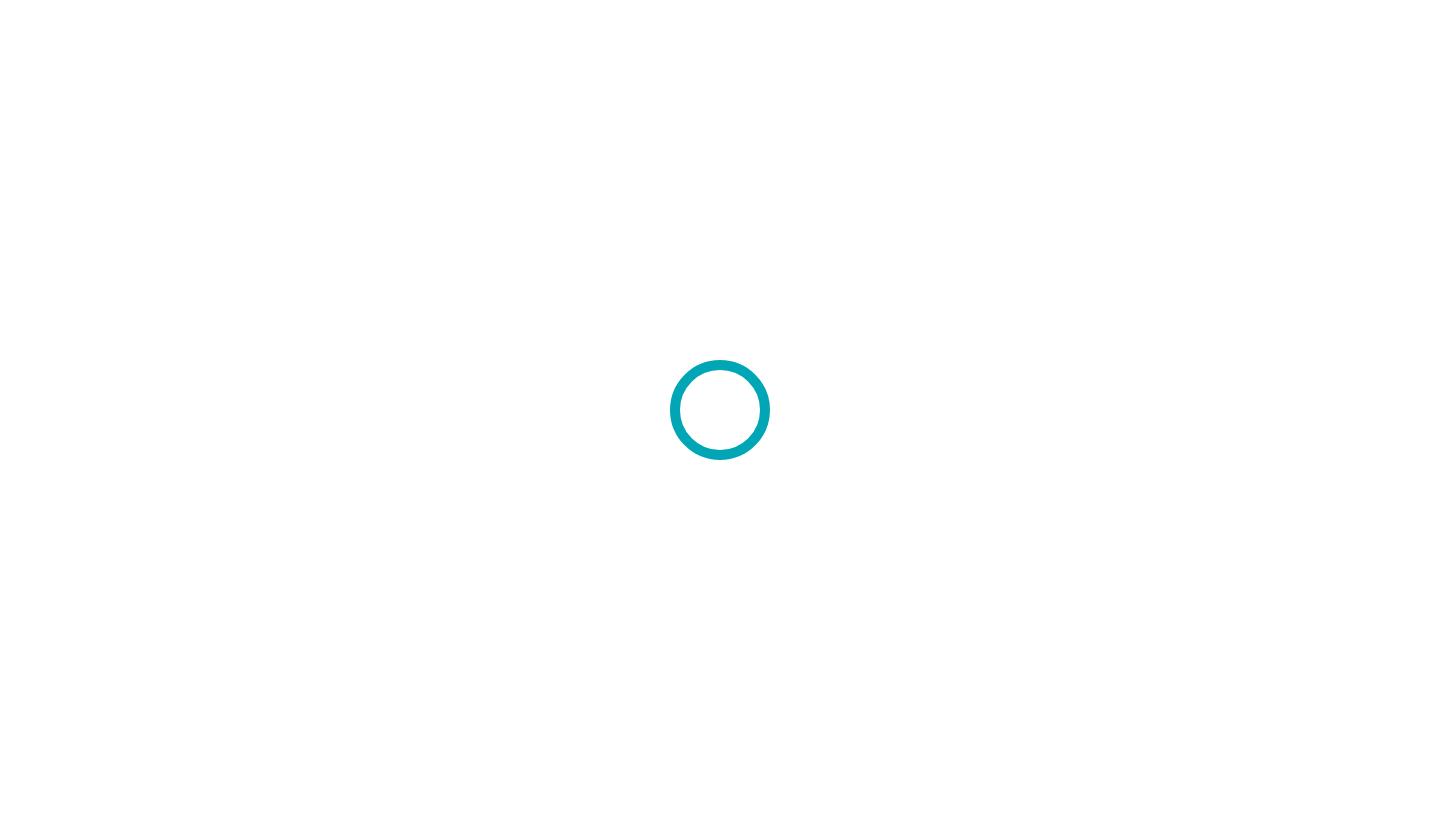 scroll, scrollTop: 0, scrollLeft: 0, axis: both 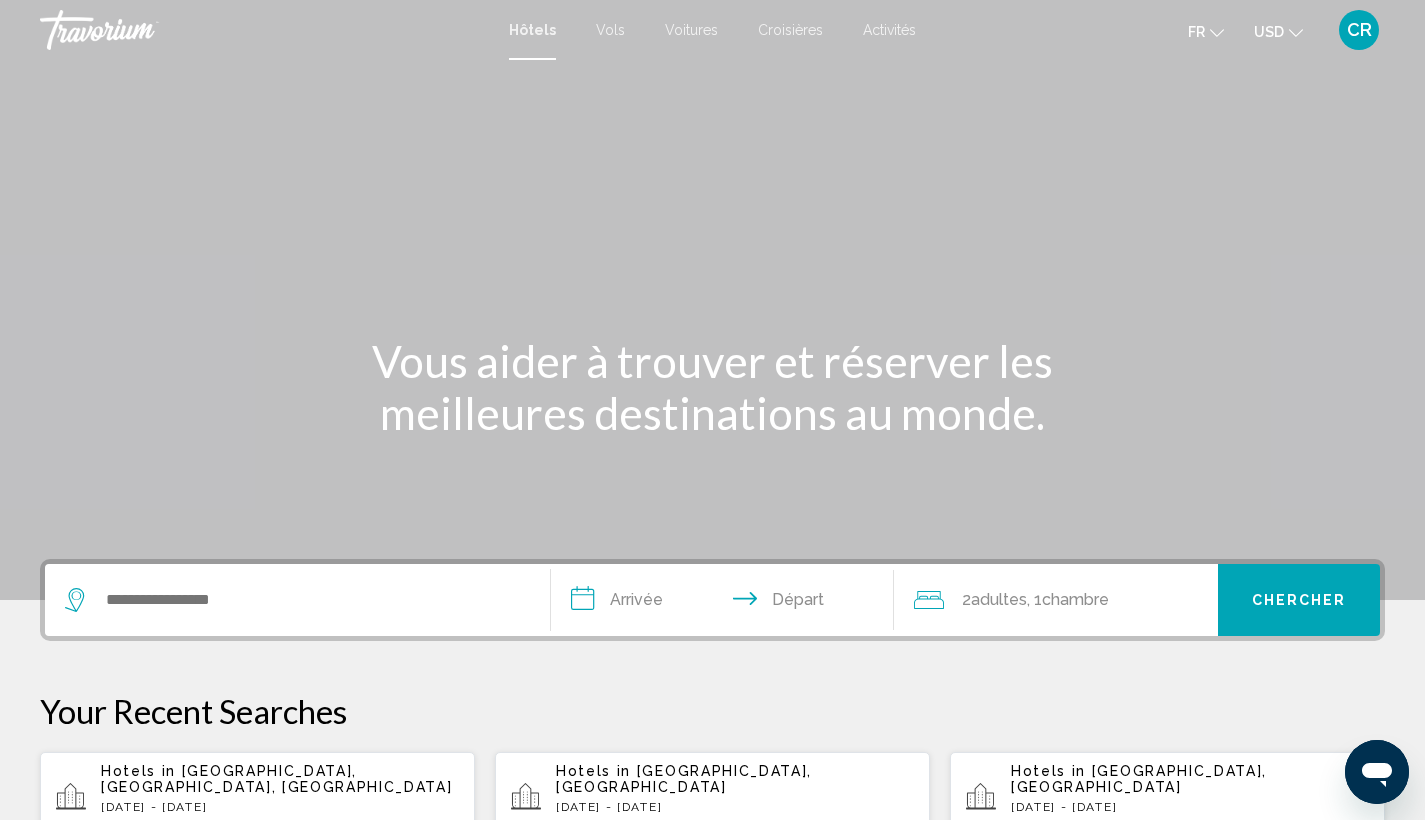 click on "USD
USD ($) MXN (Mex$) CAD (Can$) GBP (£) EUR (€) AUD (A$) NZD (NZ$) CNY (CN¥)" 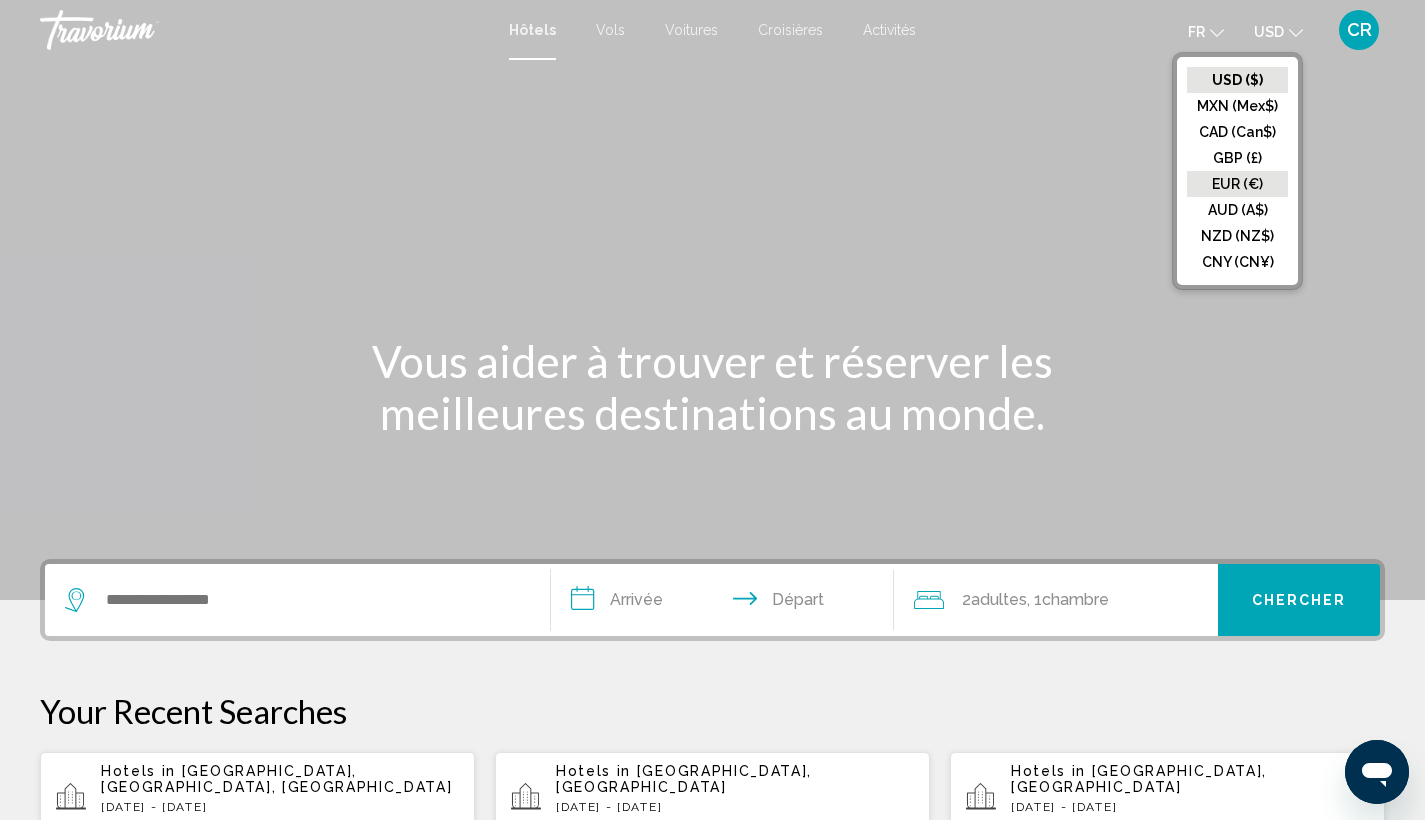 click on "EUR (€)" 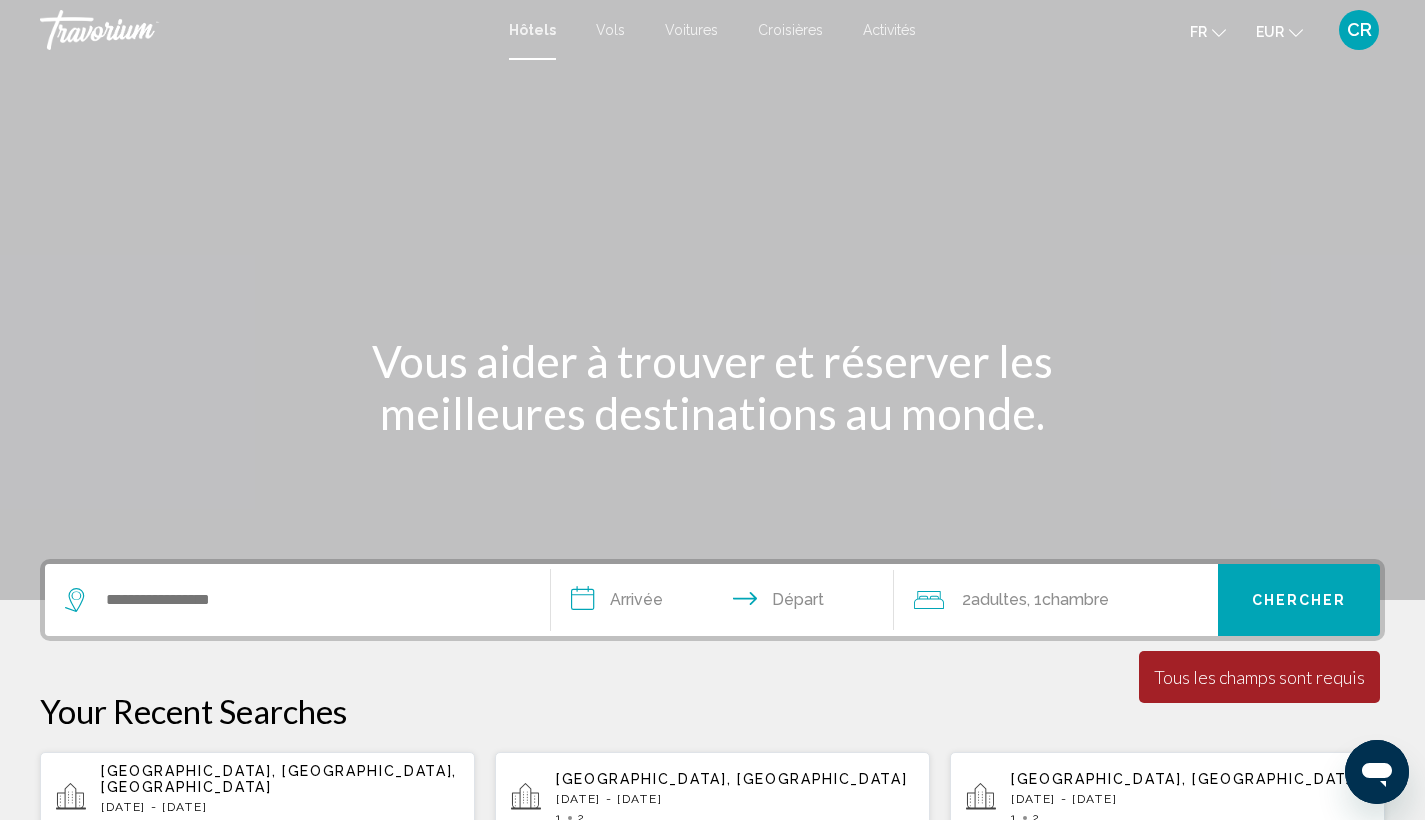 scroll, scrollTop: 4, scrollLeft: 0, axis: vertical 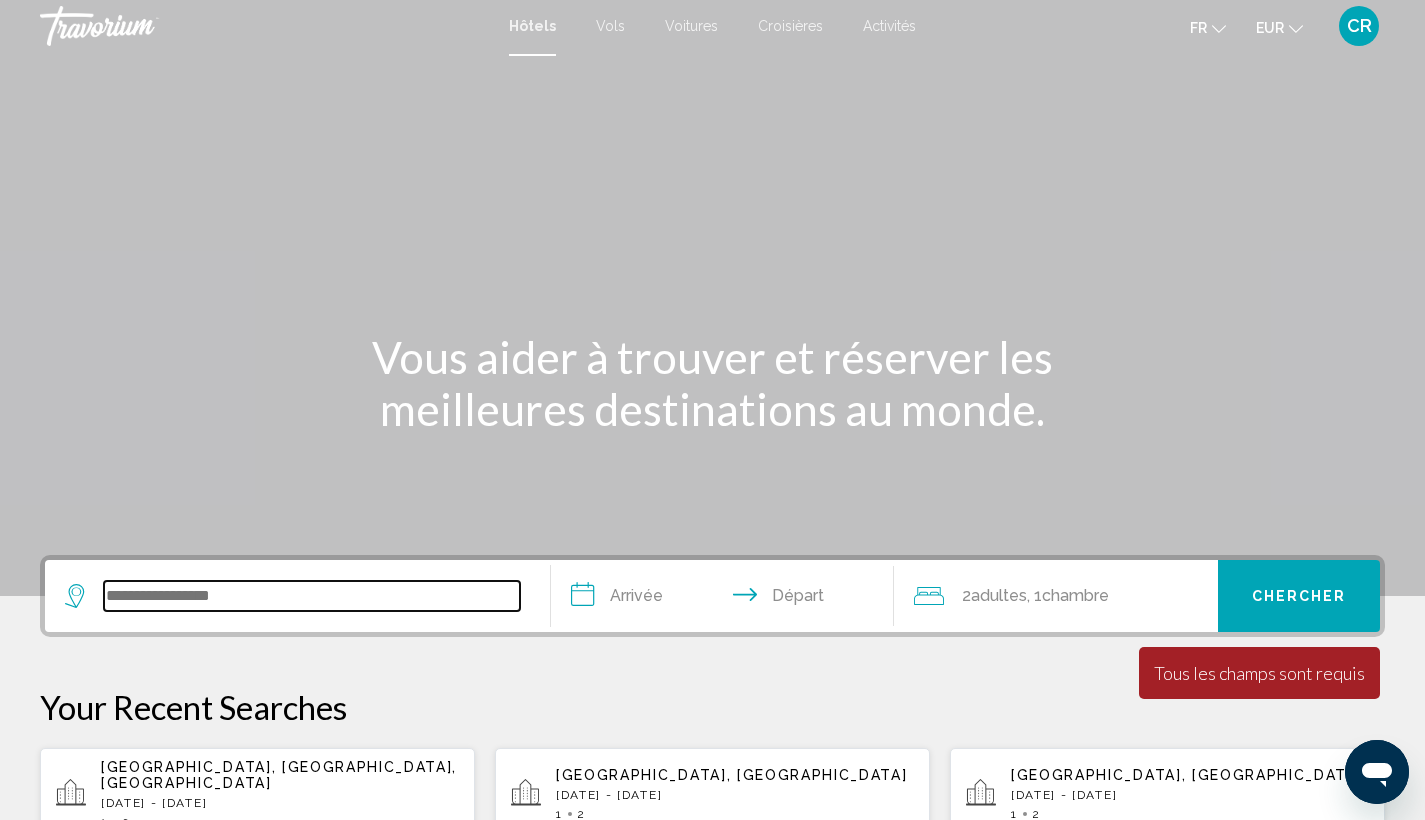drag, startPoint x: 147, startPoint y: 610, endPoint x: 144, endPoint y: 593, distance: 17.262676 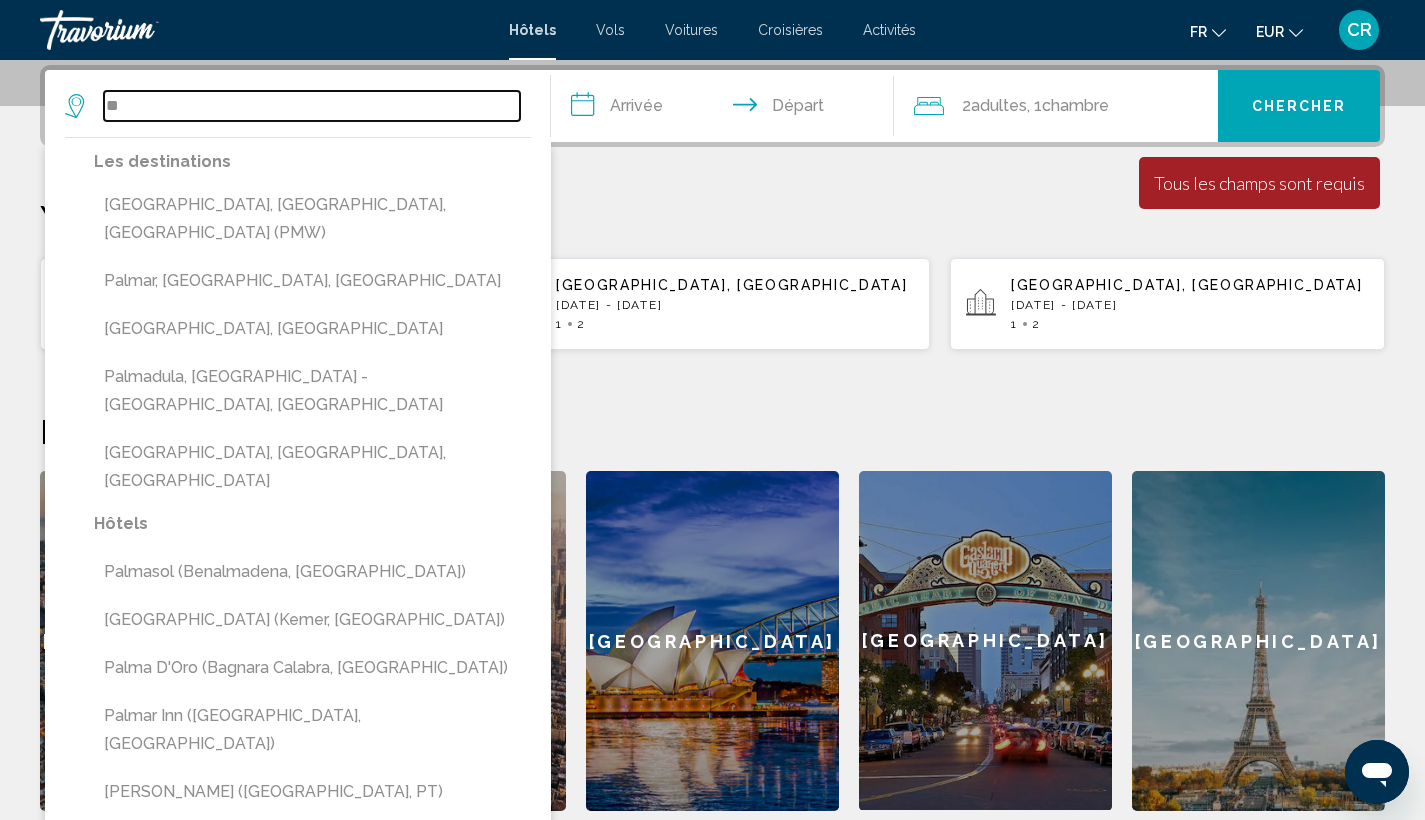 type on "*" 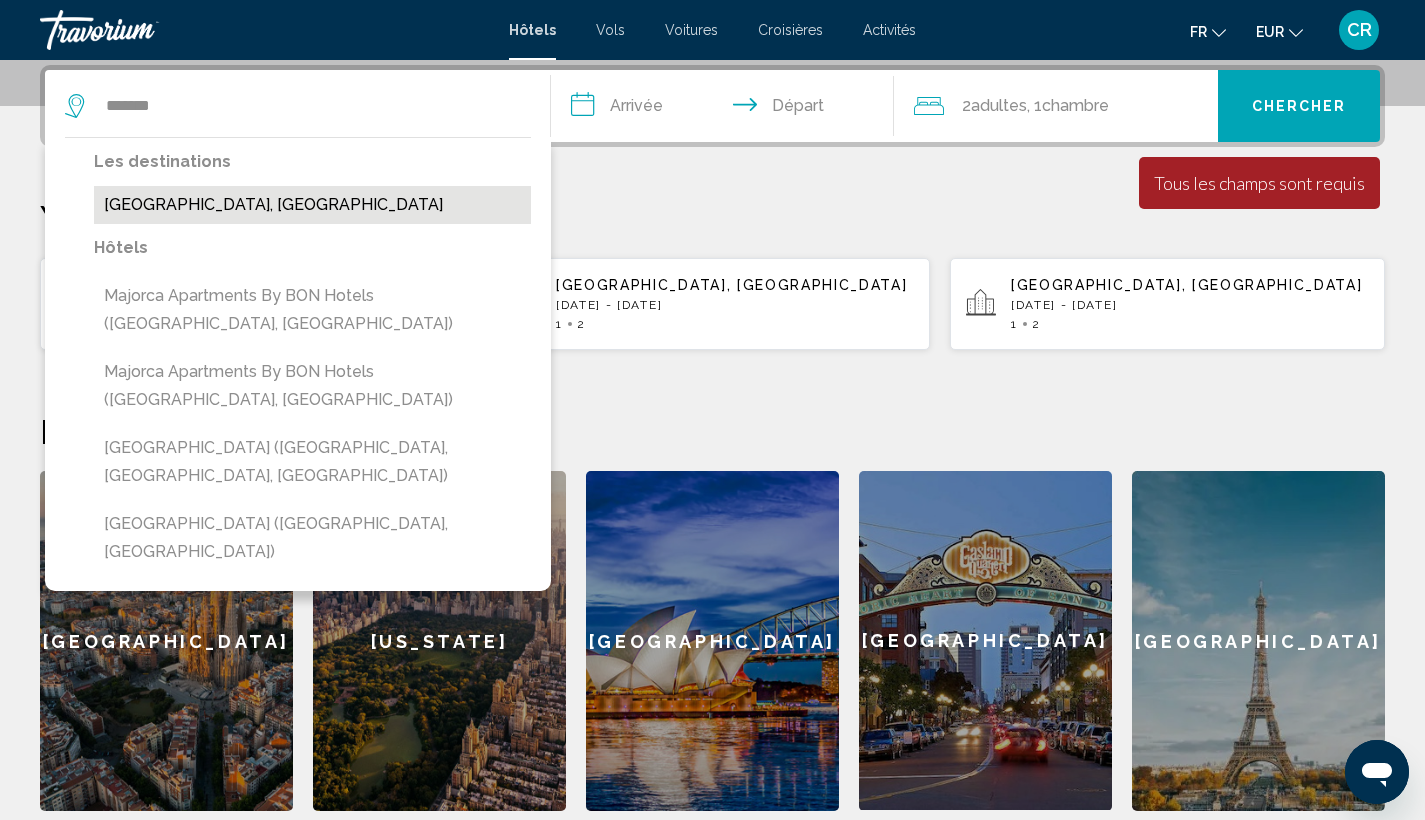 click on "[GEOGRAPHIC_DATA], [GEOGRAPHIC_DATA]" at bounding box center [312, 205] 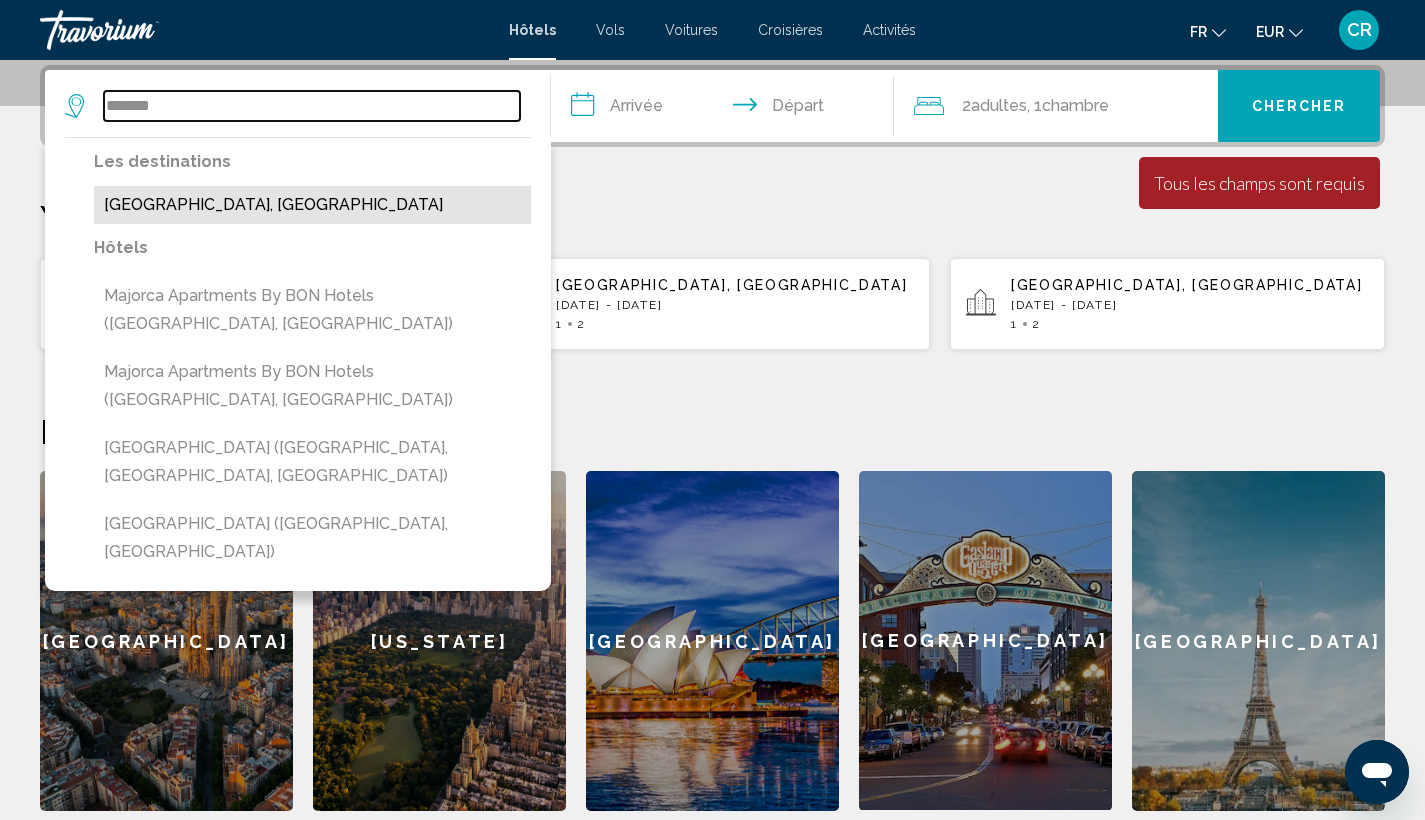 type on "**********" 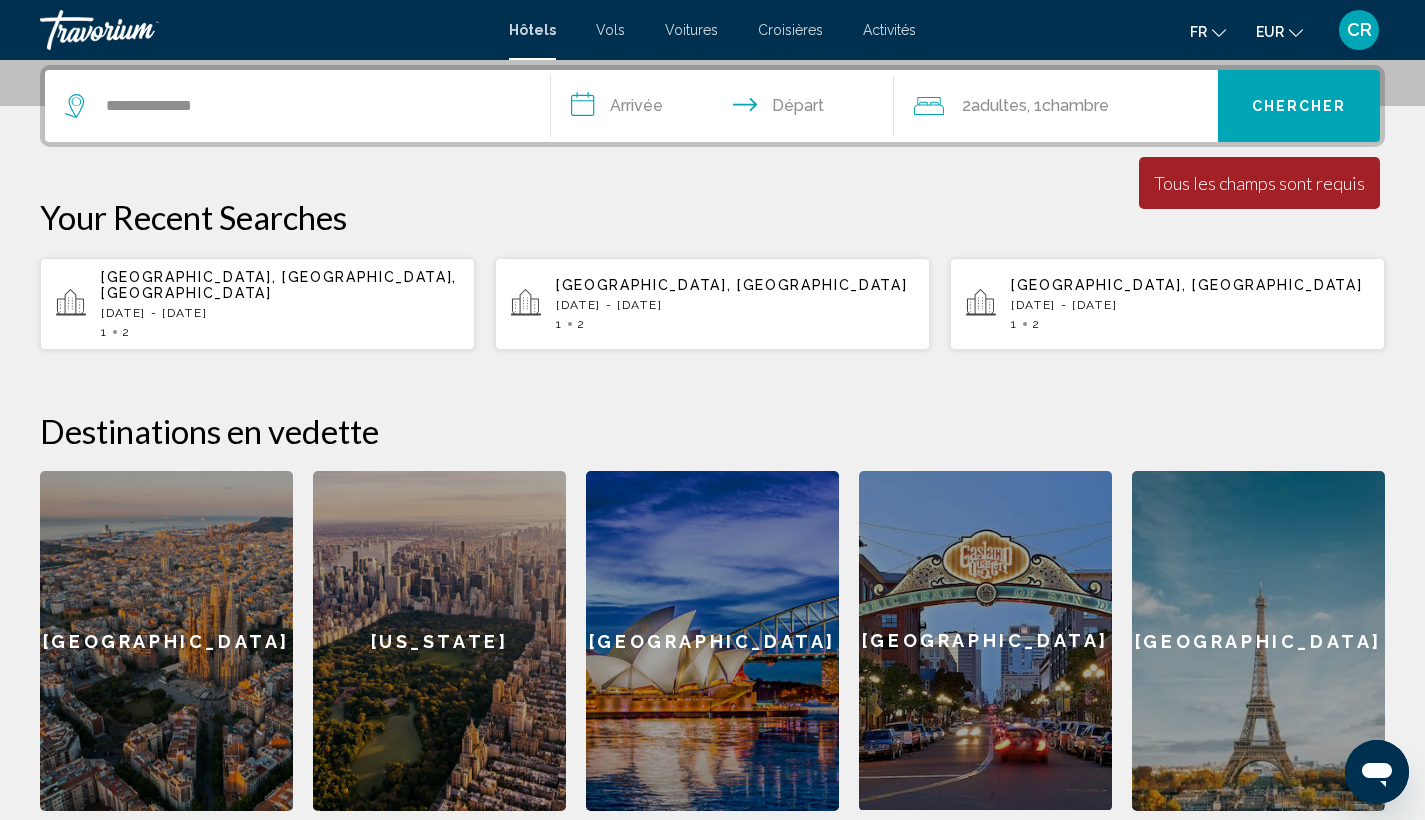 click on "**********" at bounding box center [727, 109] 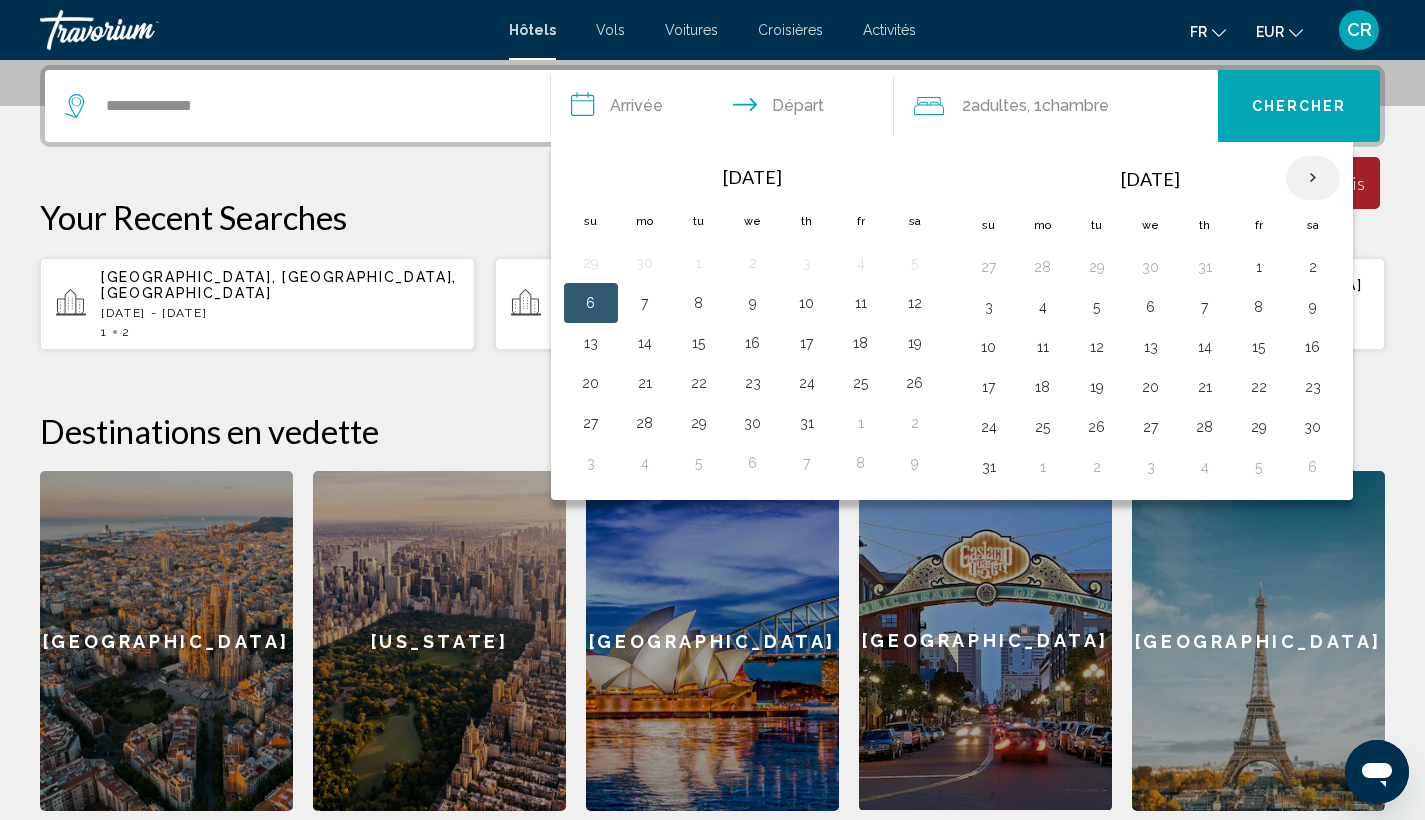 click at bounding box center [1313, 178] 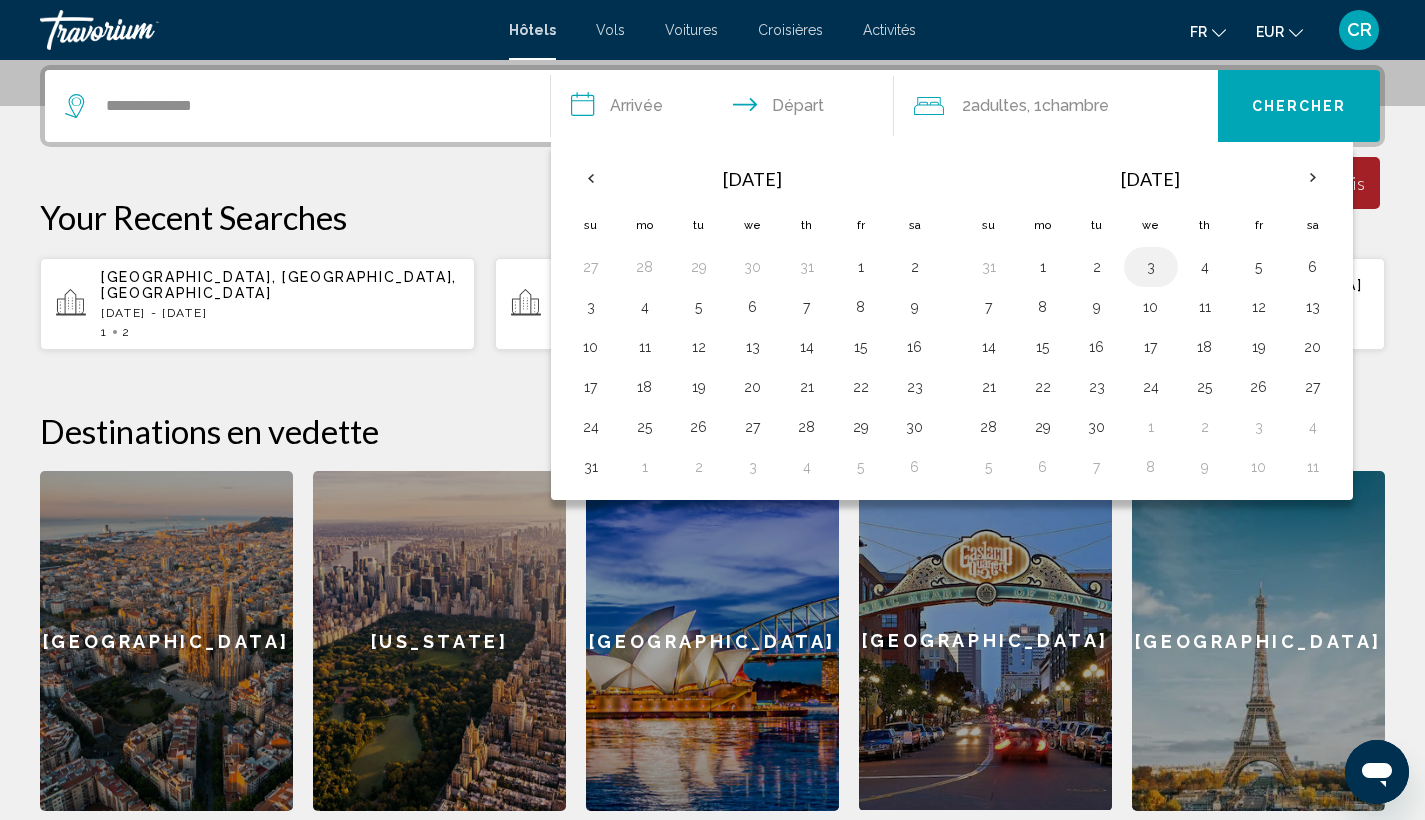 click on "3" at bounding box center (1151, 267) 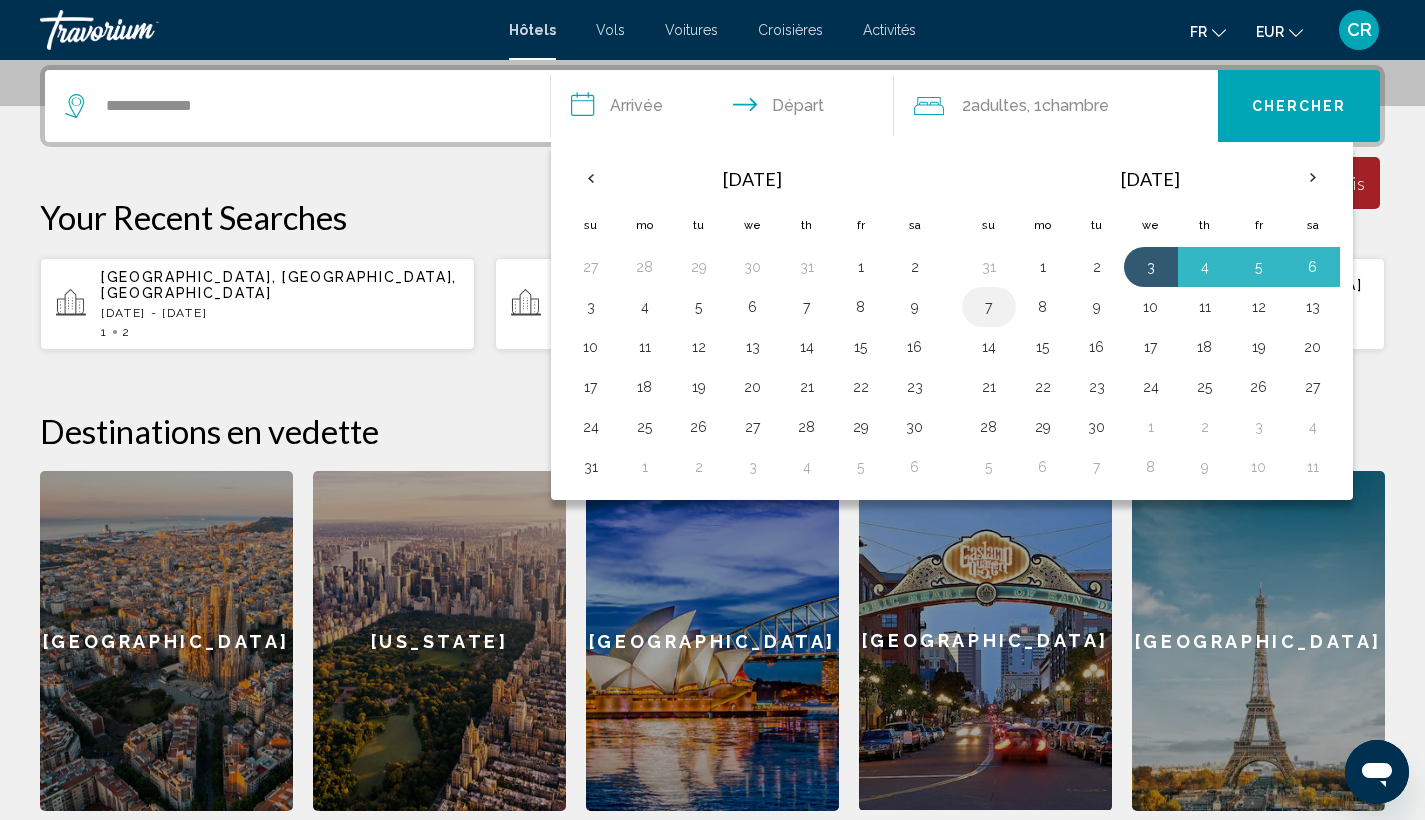 click on "7" at bounding box center (989, 307) 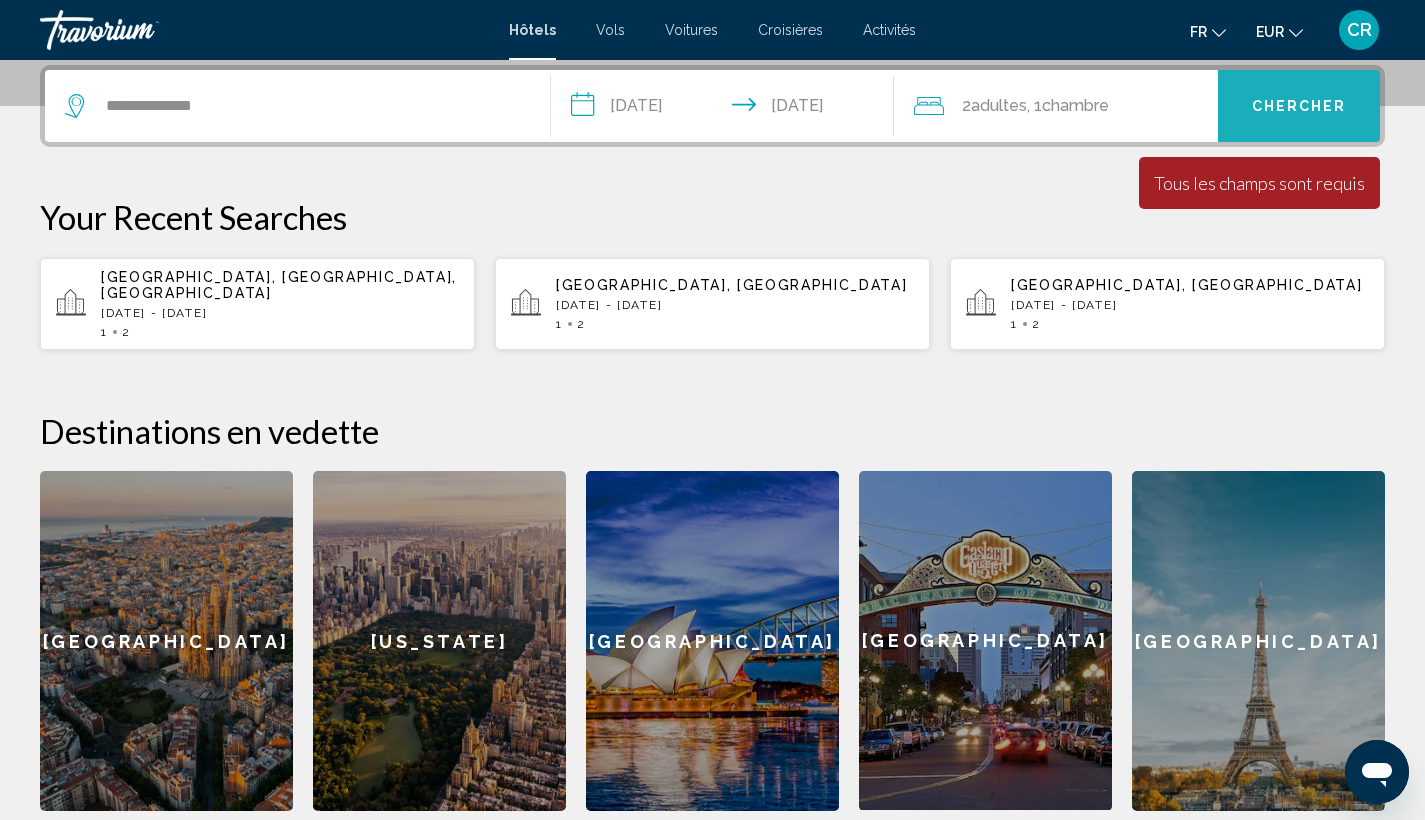click on "Chercher" at bounding box center (1299, 107) 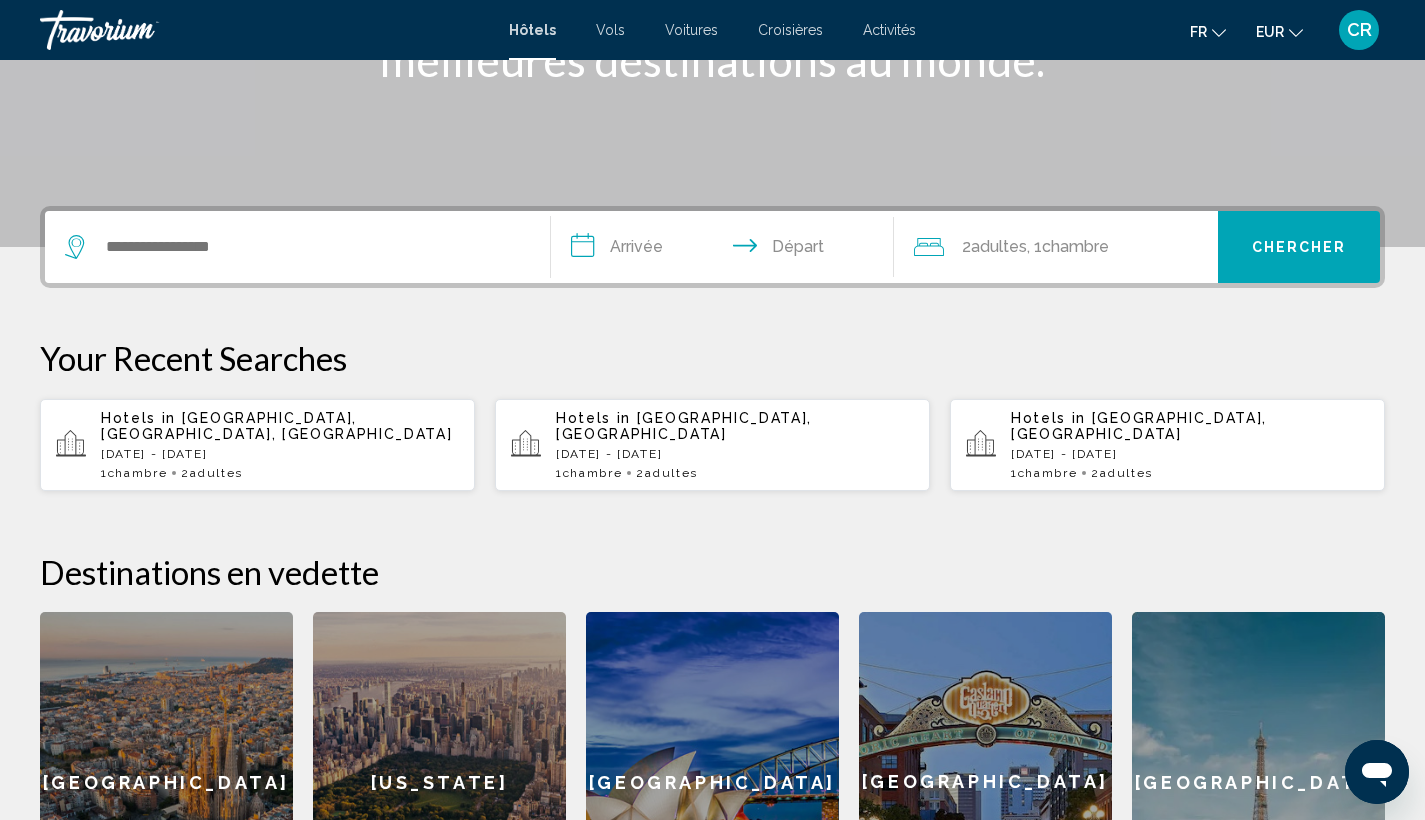 scroll, scrollTop: 349, scrollLeft: 0, axis: vertical 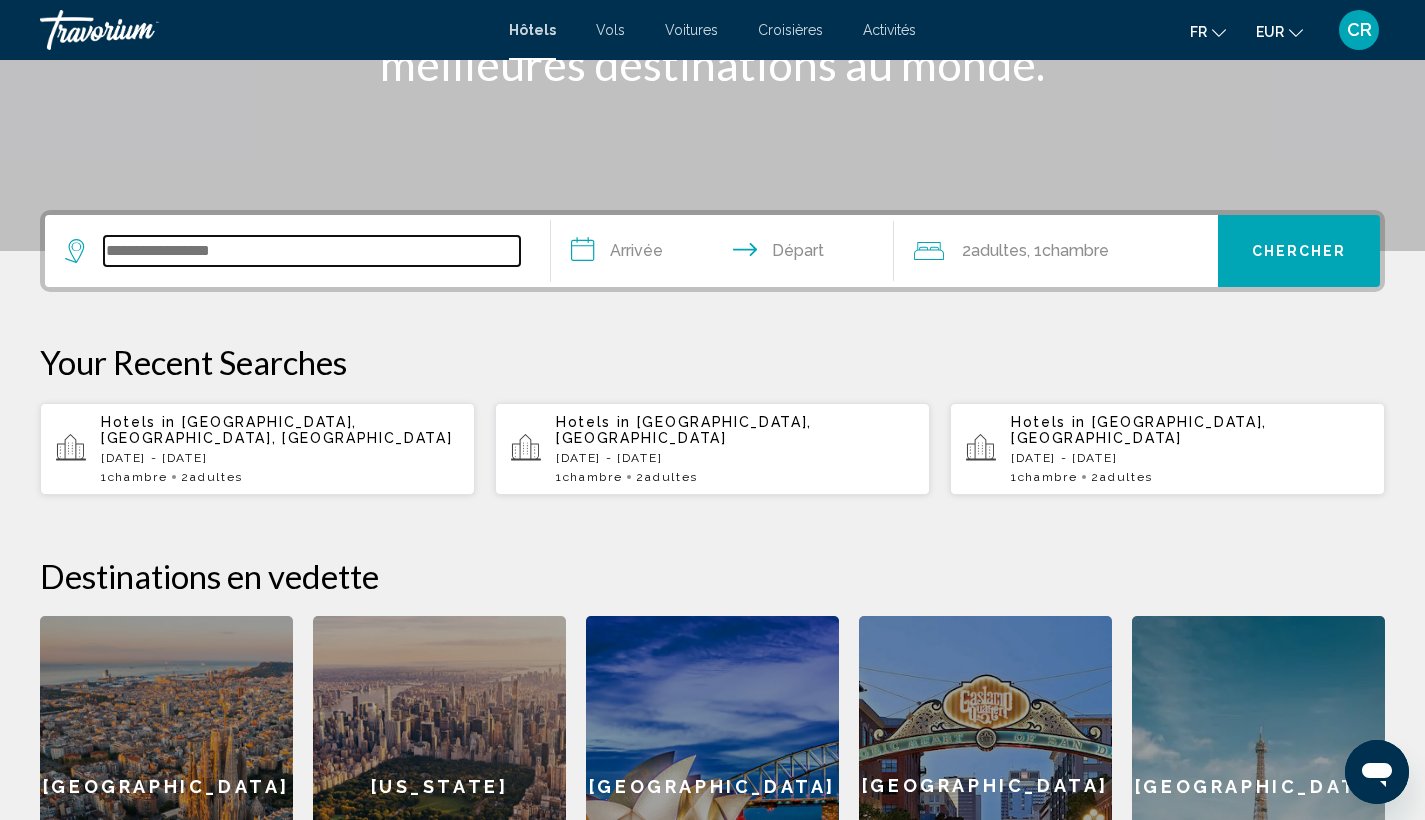 click at bounding box center [312, 251] 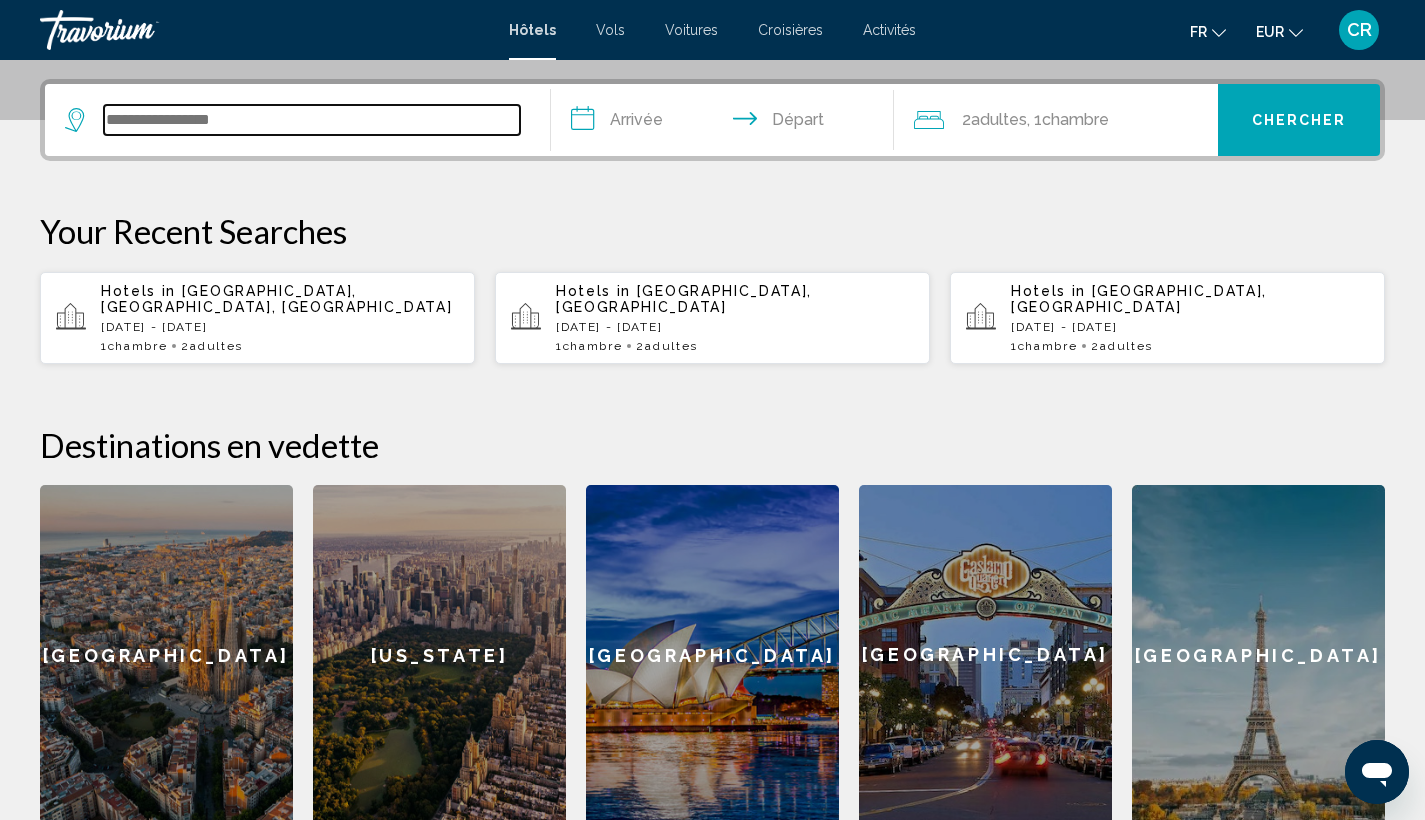 scroll, scrollTop: 494, scrollLeft: 0, axis: vertical 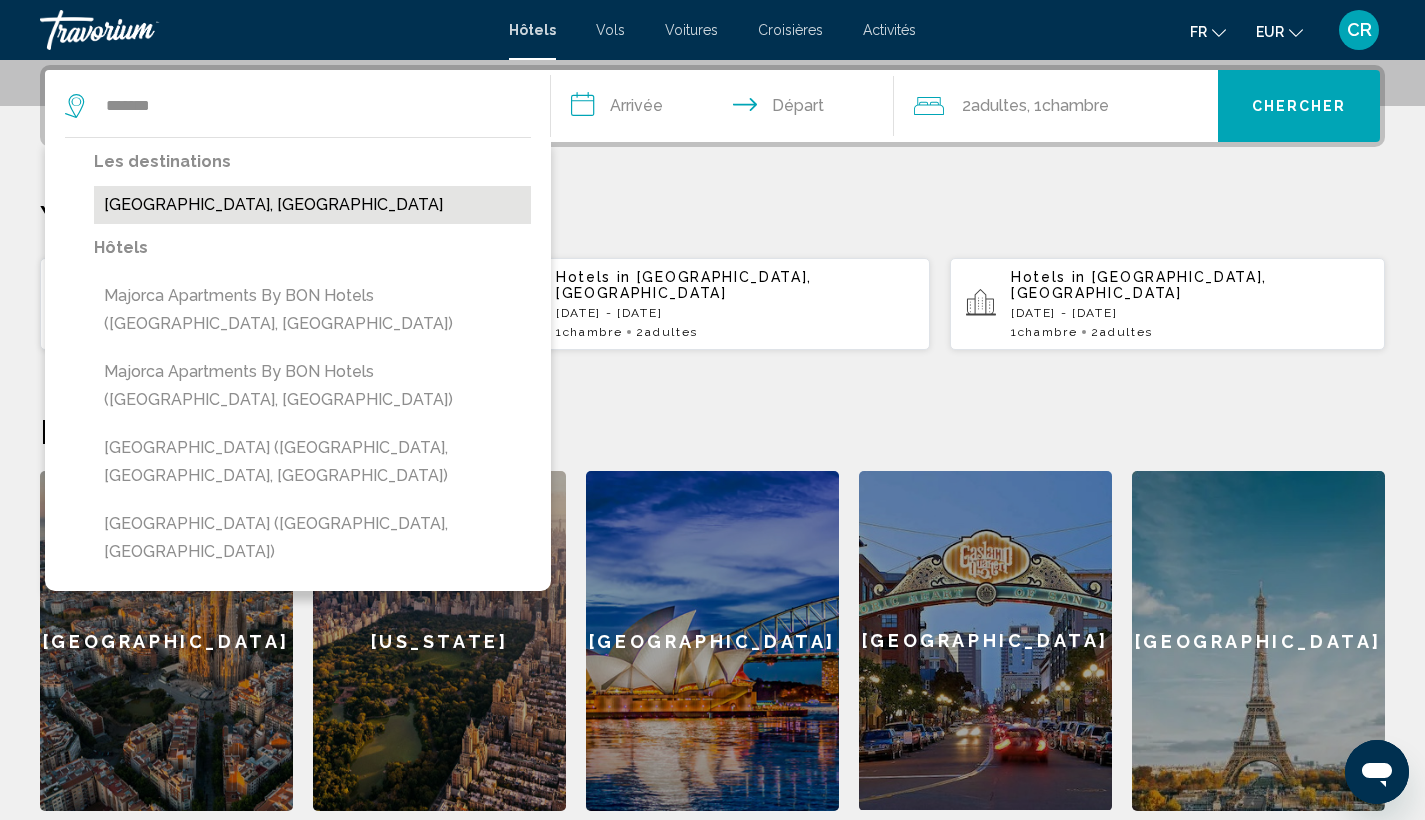click on "[GEOGRAPHIC_DATA], [GEOGRAPHIC_DATA]" at bounding box center [312, 205] 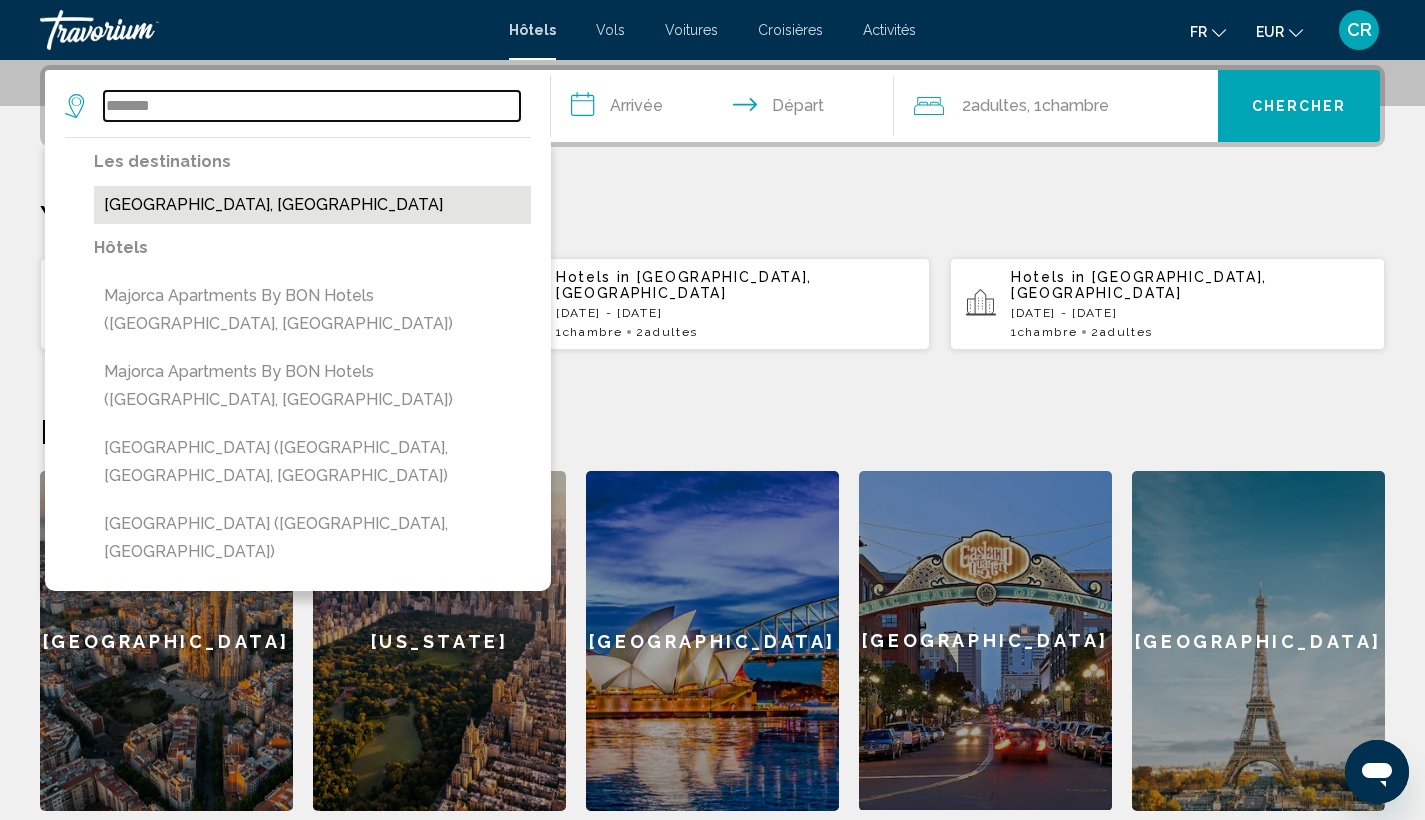 type on "**********" 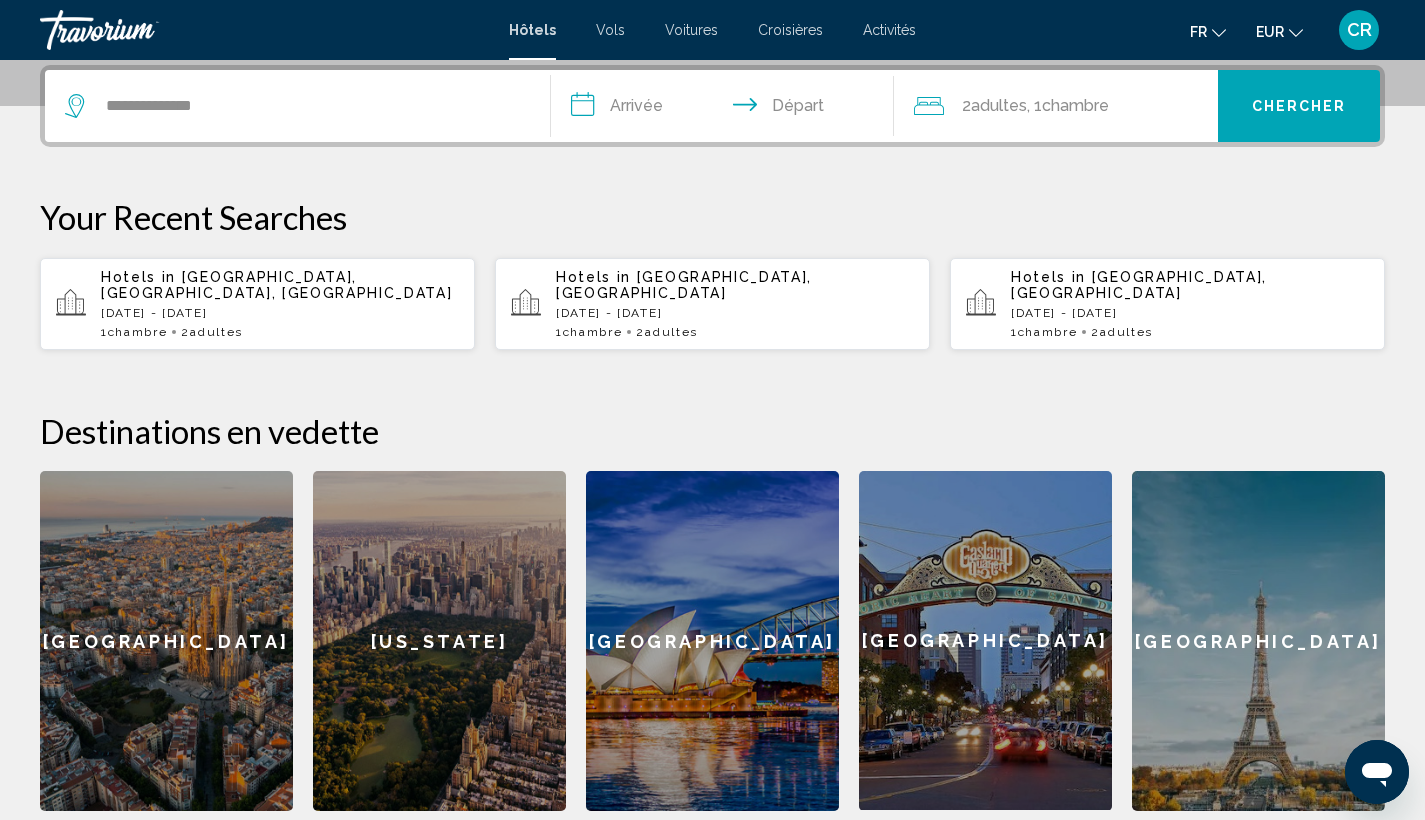 click on "**********" at bounding box center [727, 109] 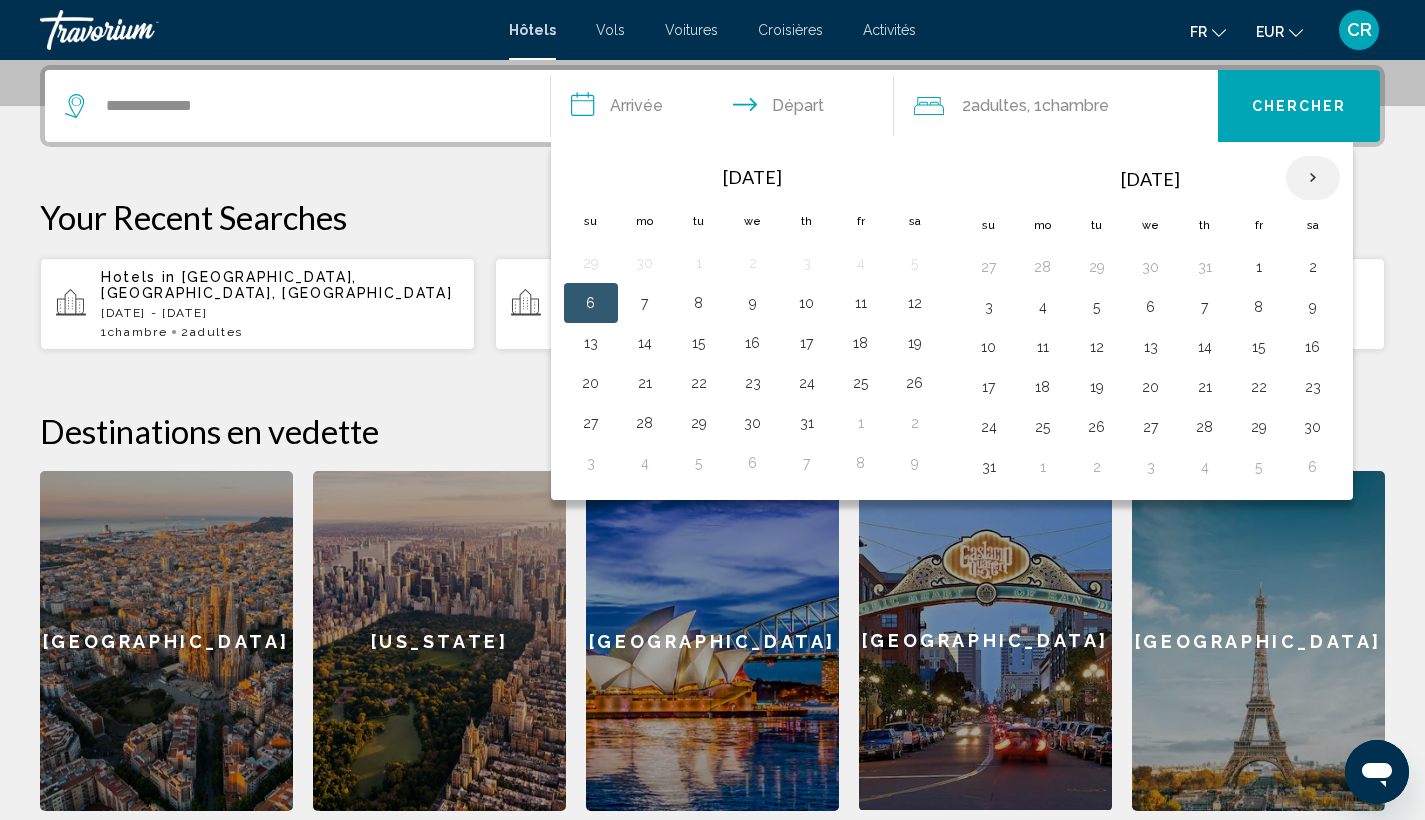 click at bounding box center (1313, 178) 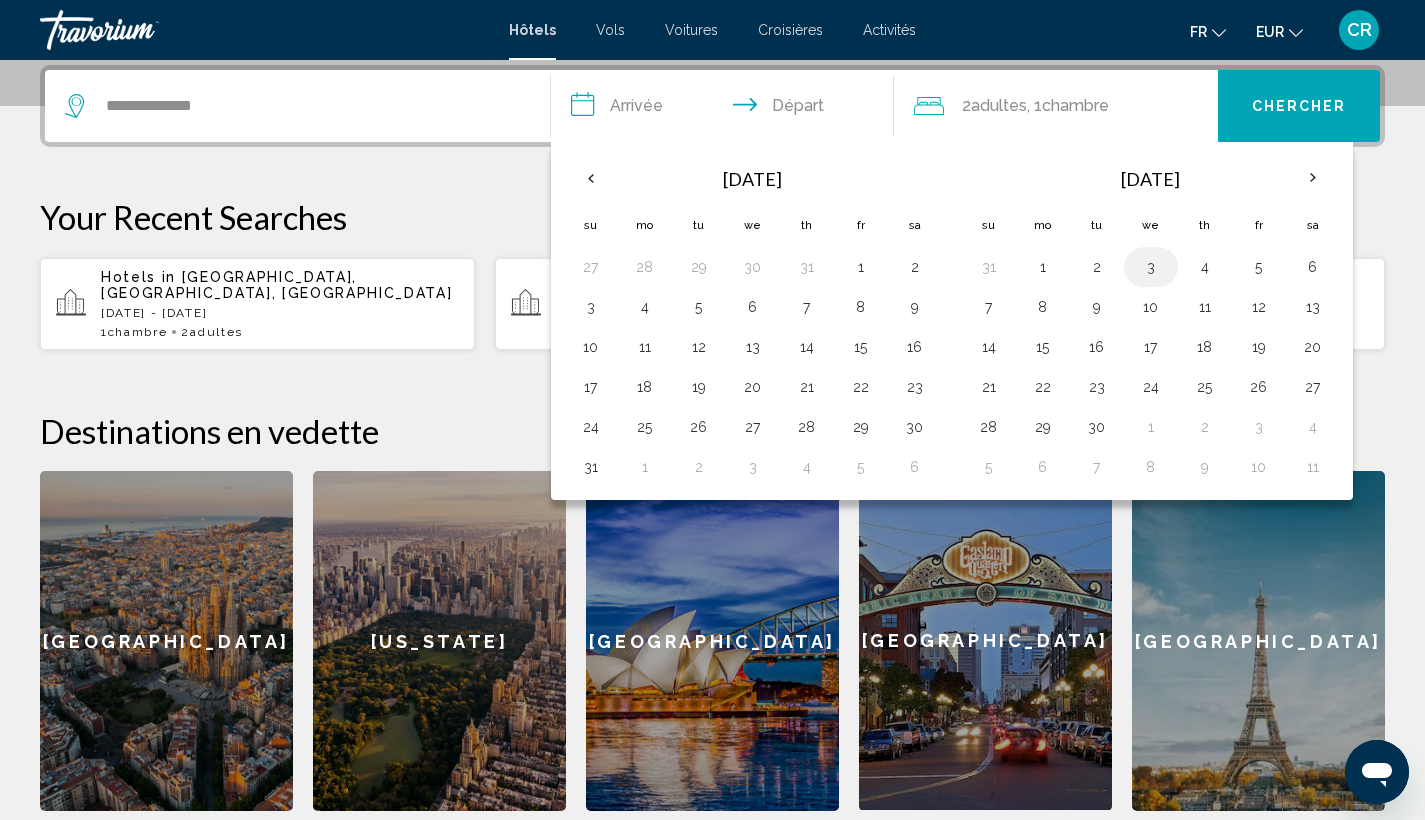 click on "3" at bounding box center [1151, 267] 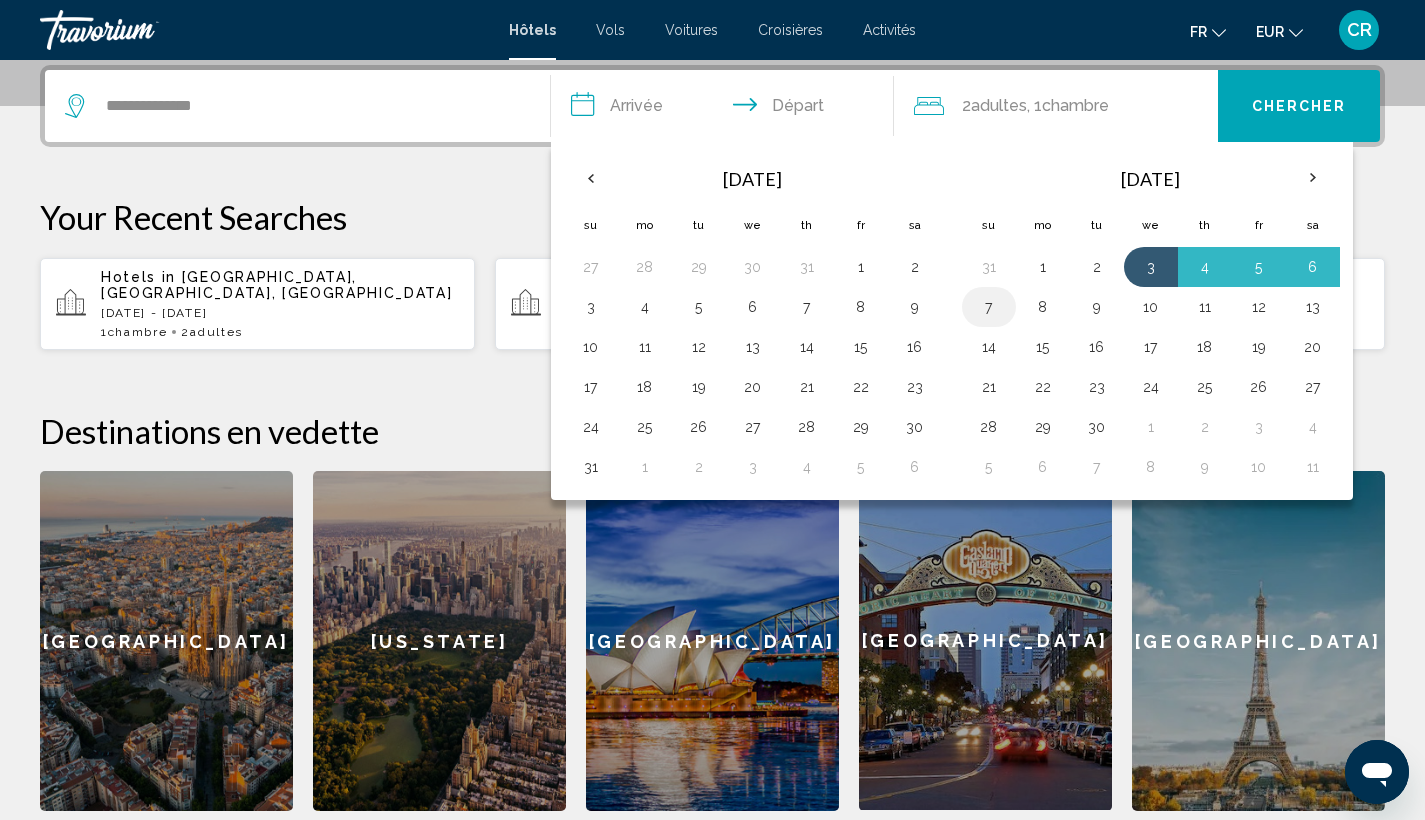 click on "7" at bounding box center (989, 307) 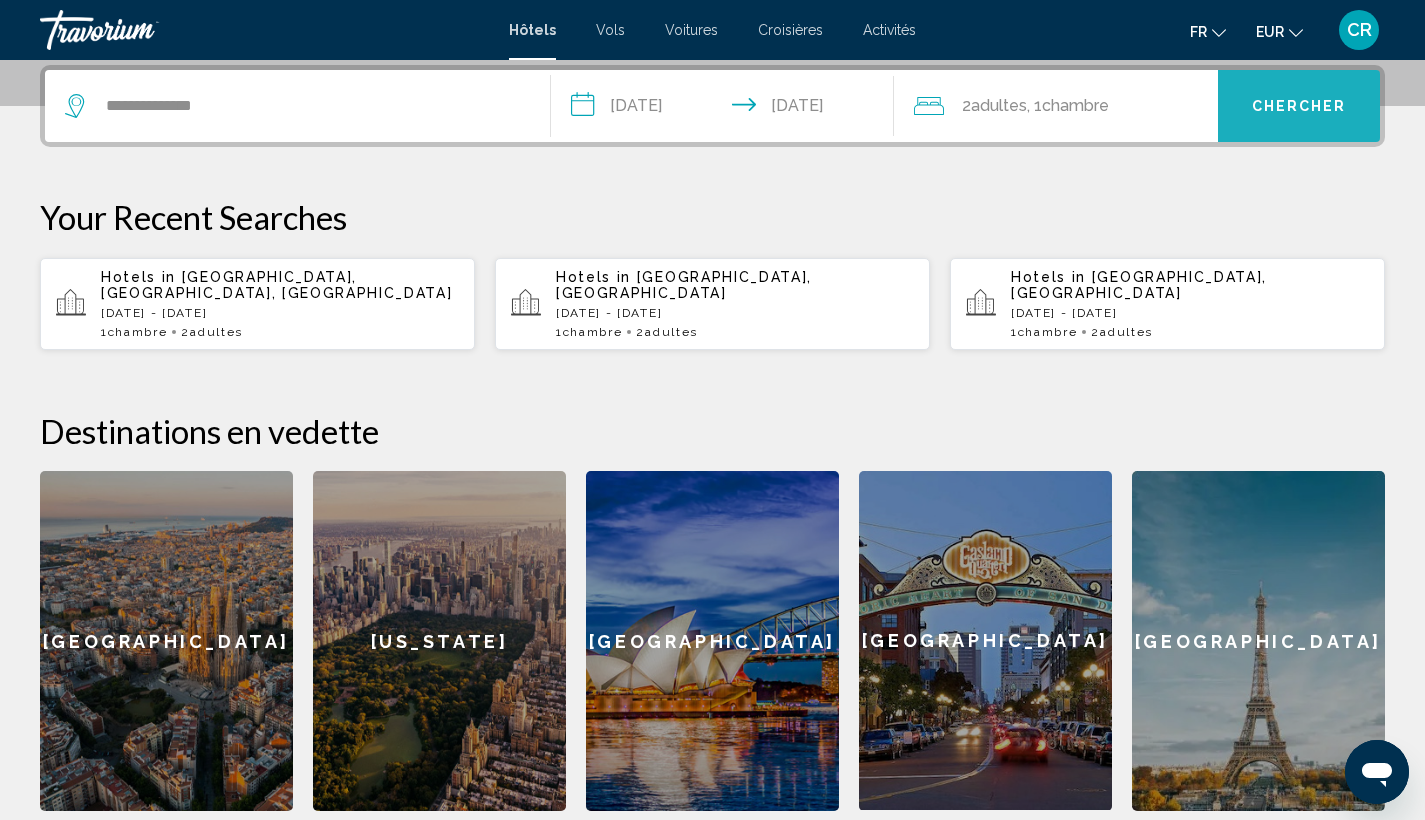 click on "Chercher" at bounding box center (1299, 107) 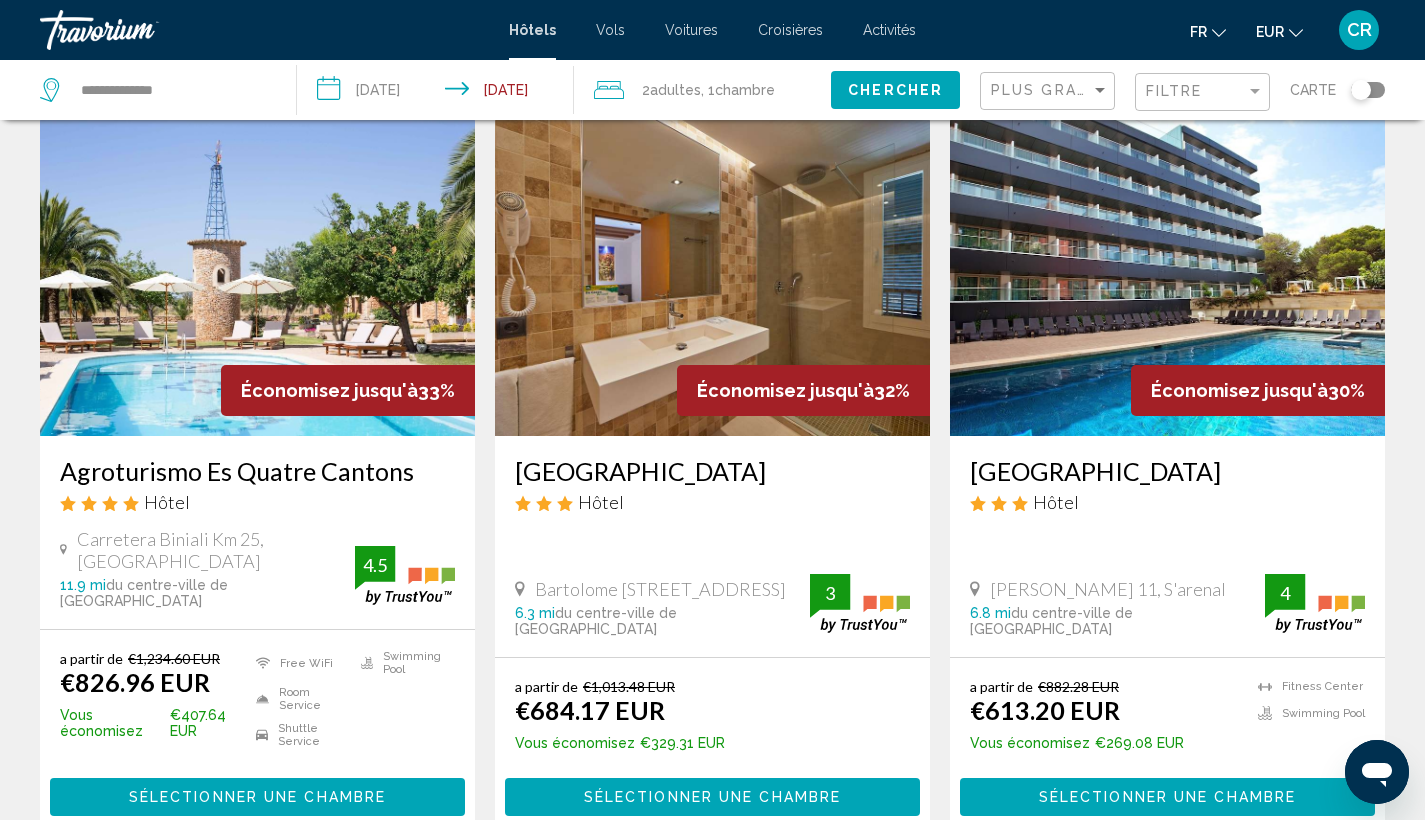 scroll, scrollTop: 808, scrollLeft: 0, axis: vertical 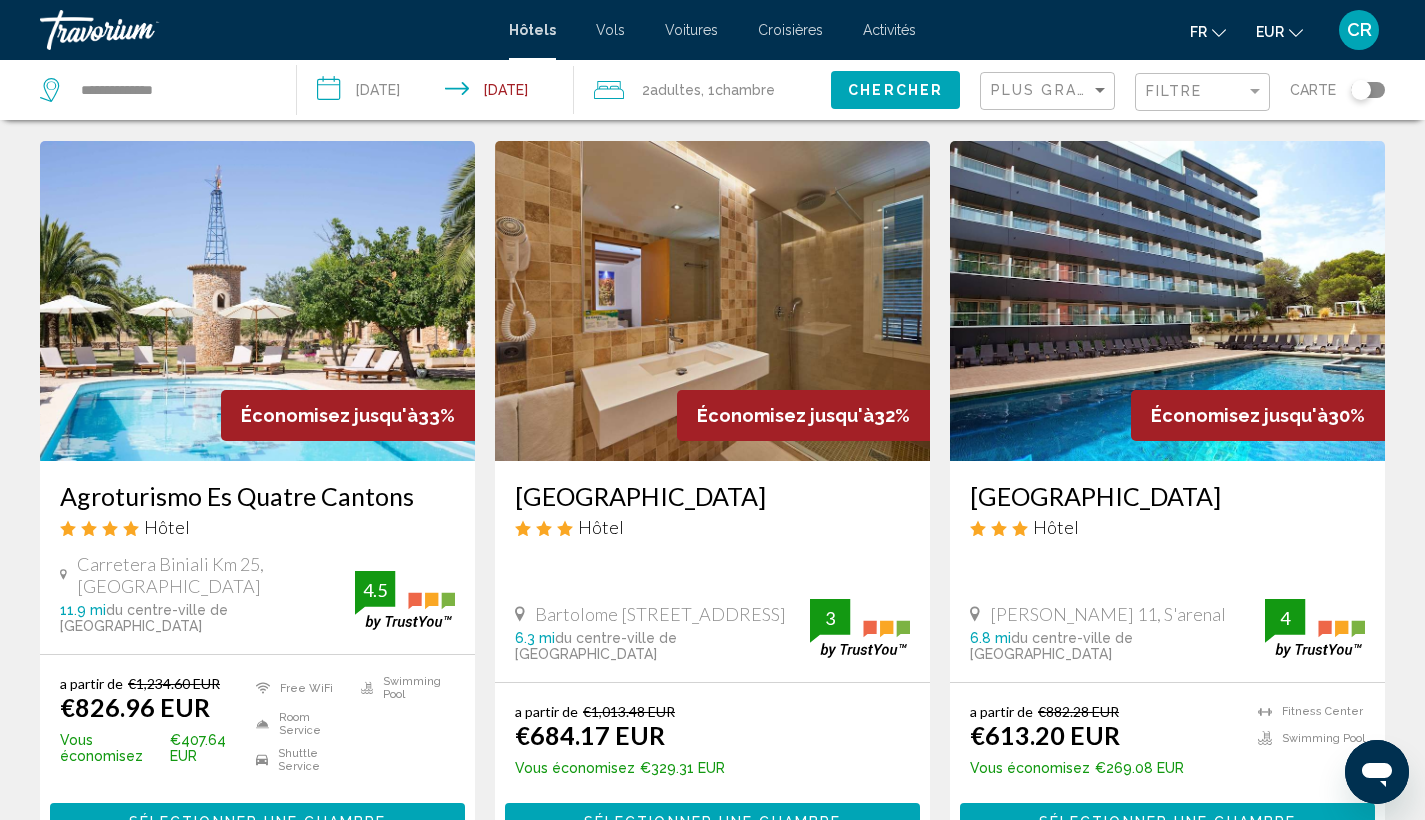 click at bounding box center [1167, 301] 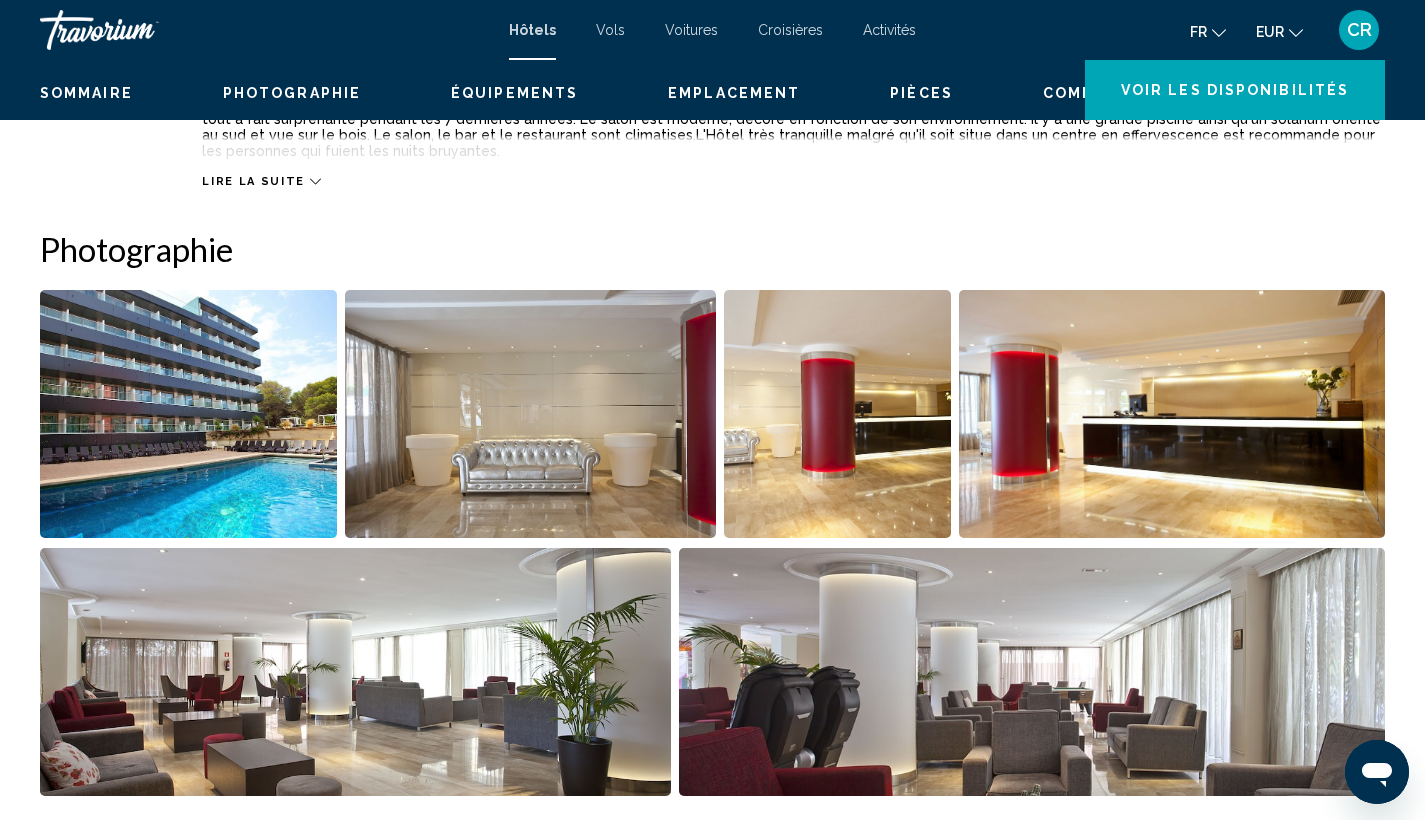 scroll, scrollTop: 0, scrollLeft: 0, axis: both 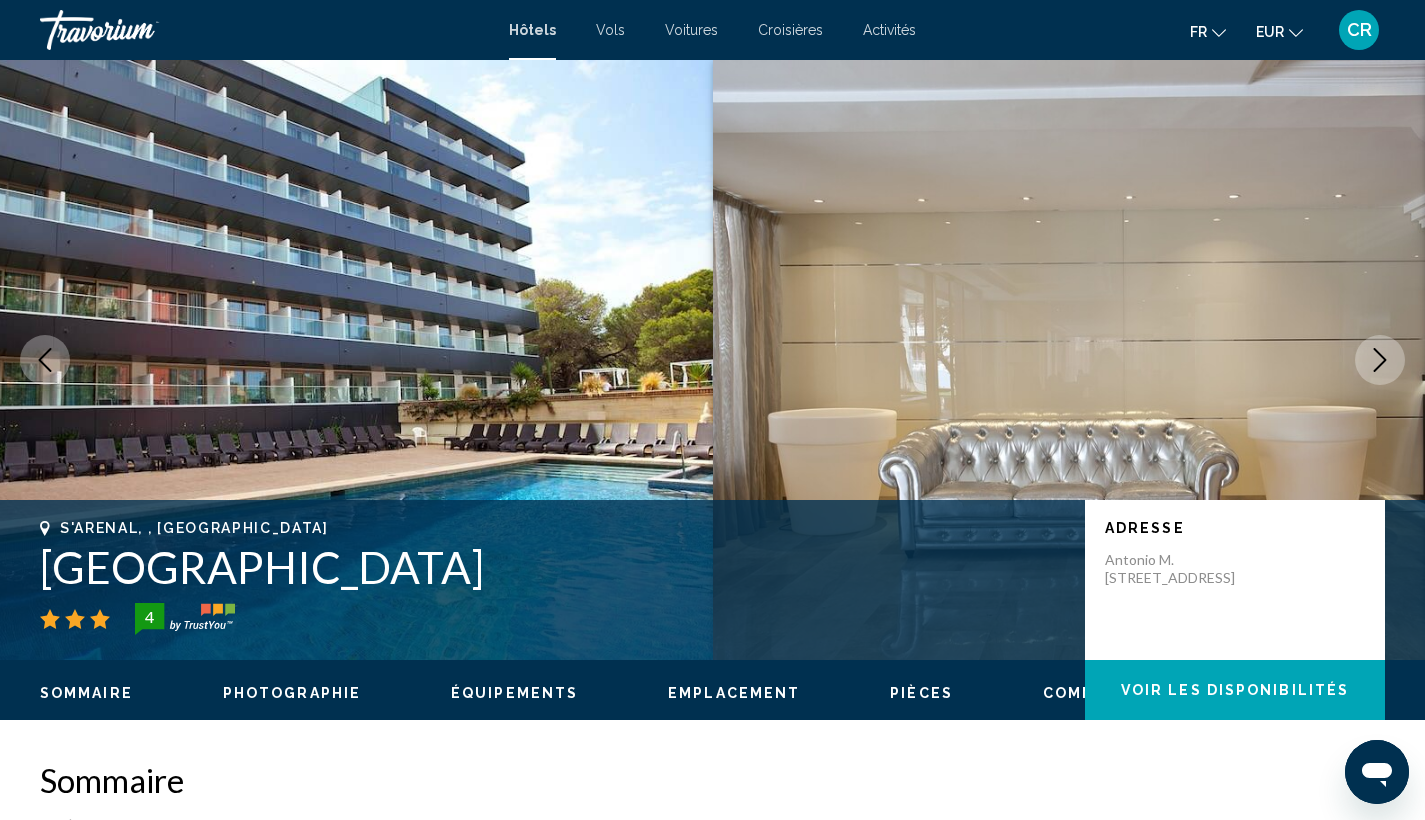 click 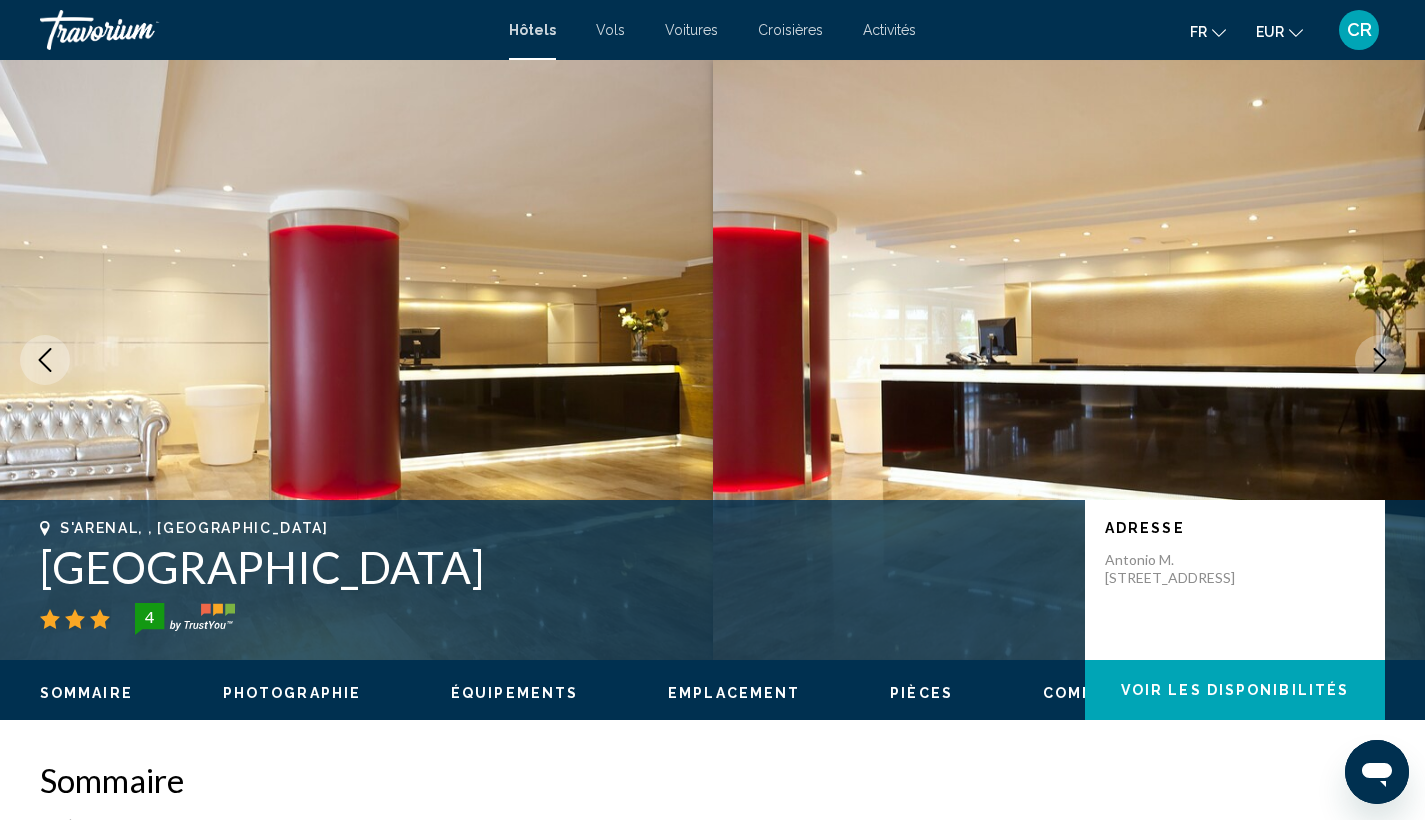 click 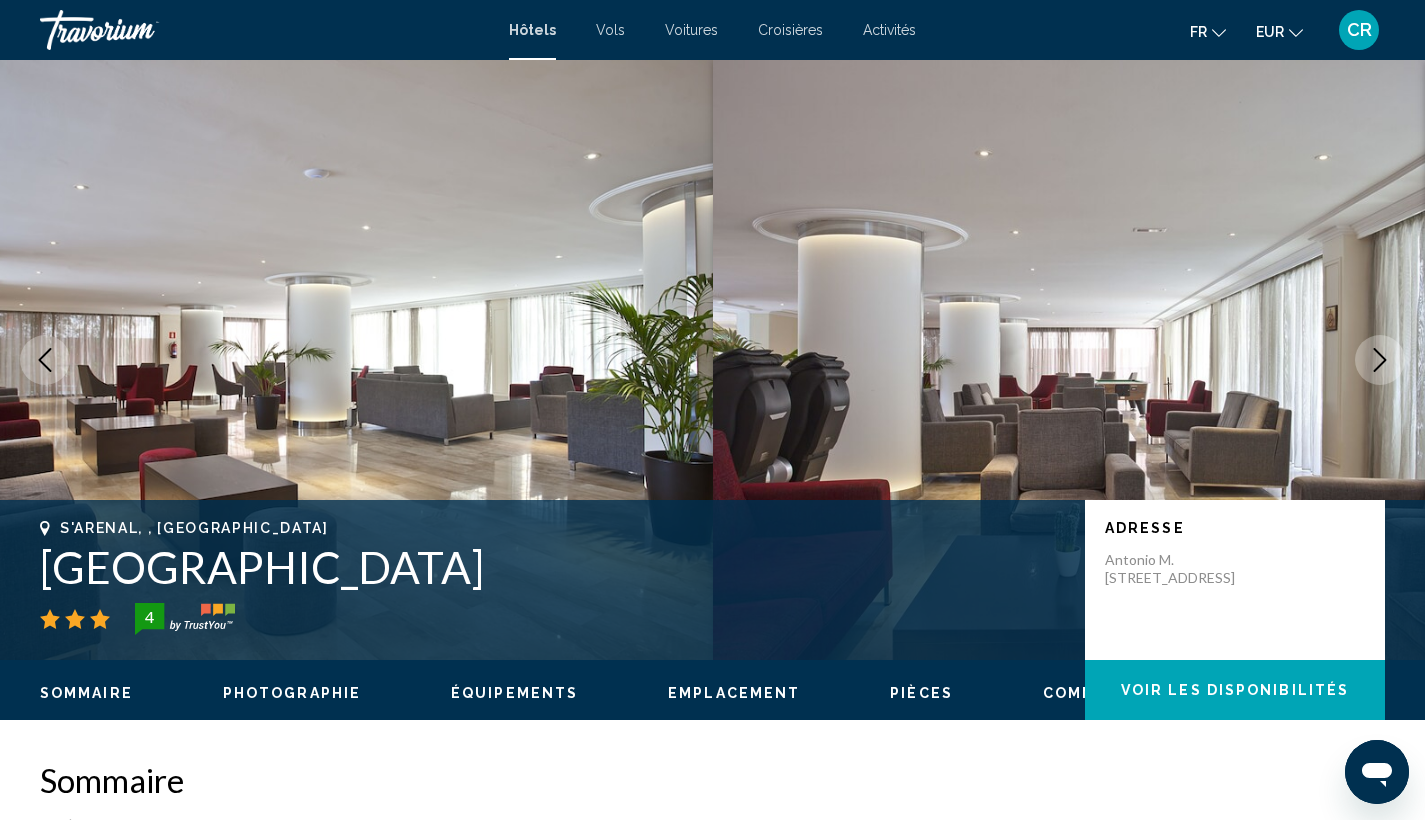 click 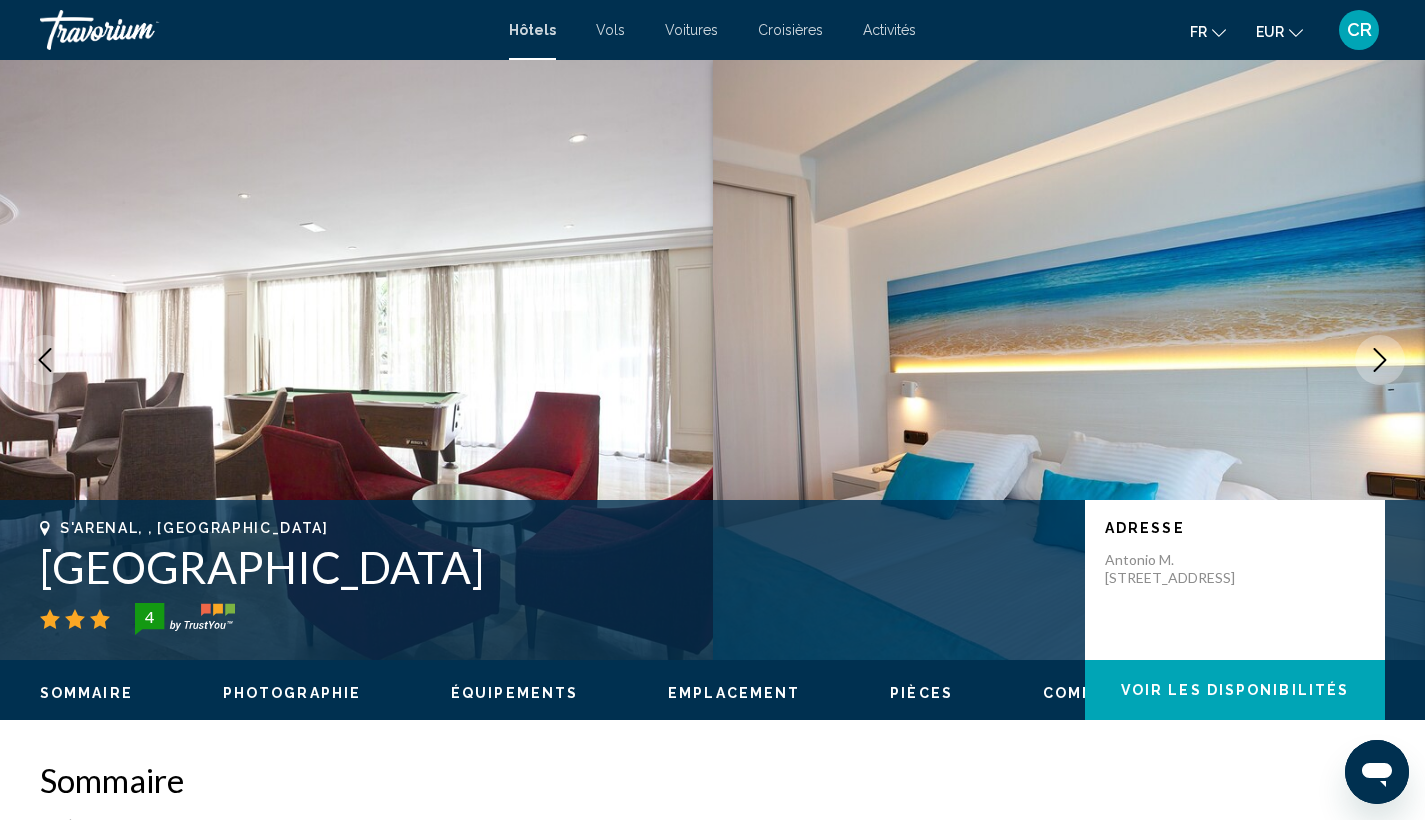 click 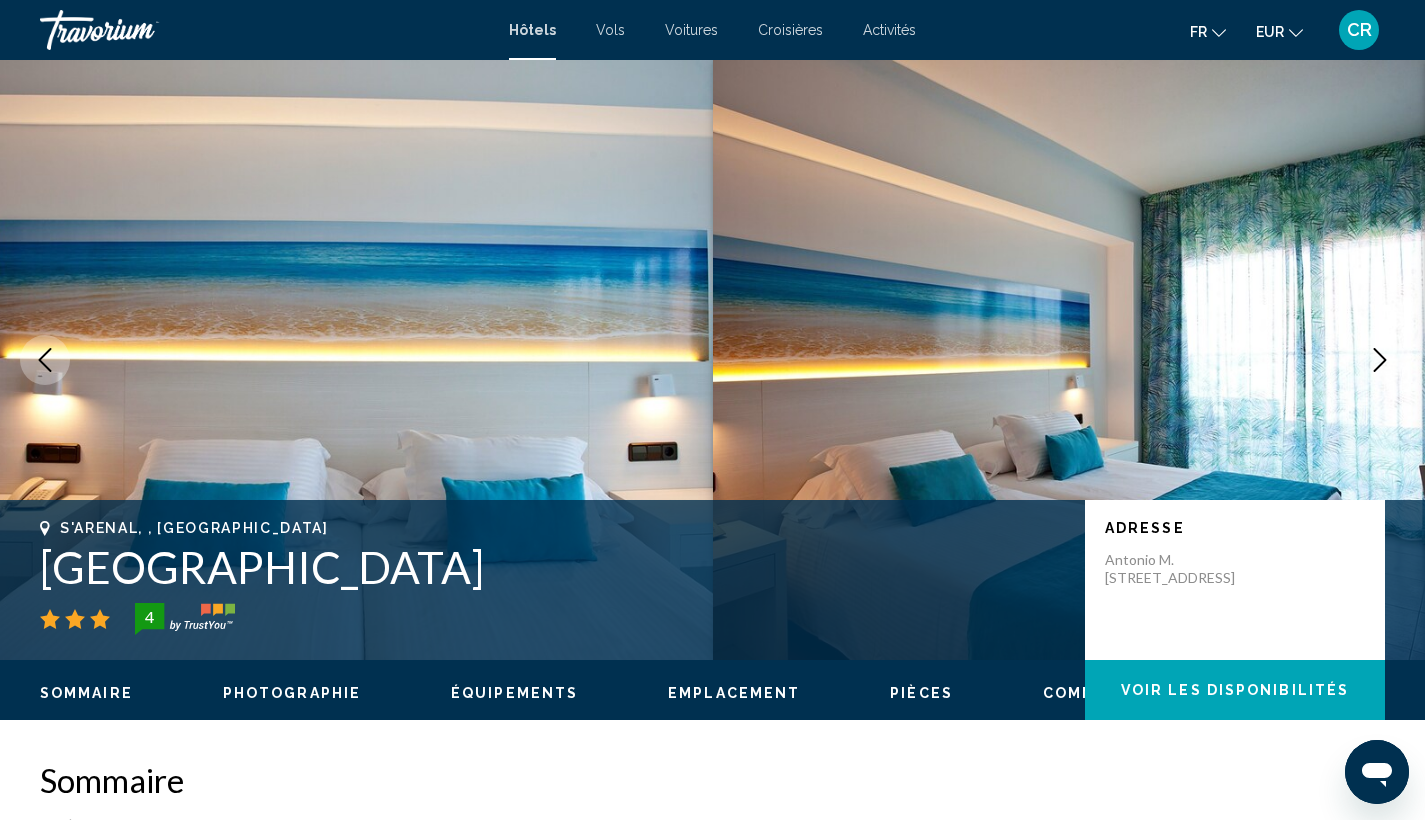 click 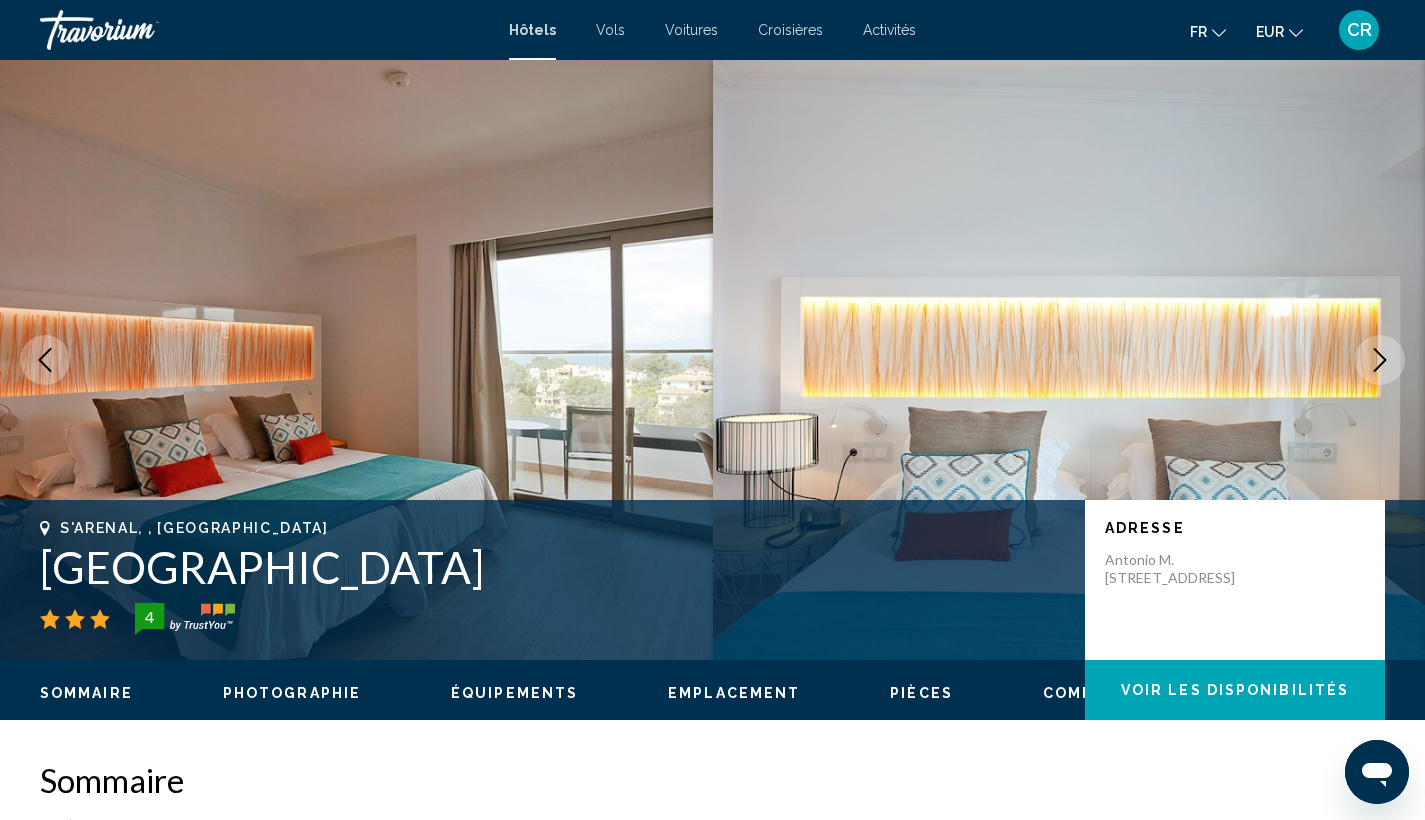 click 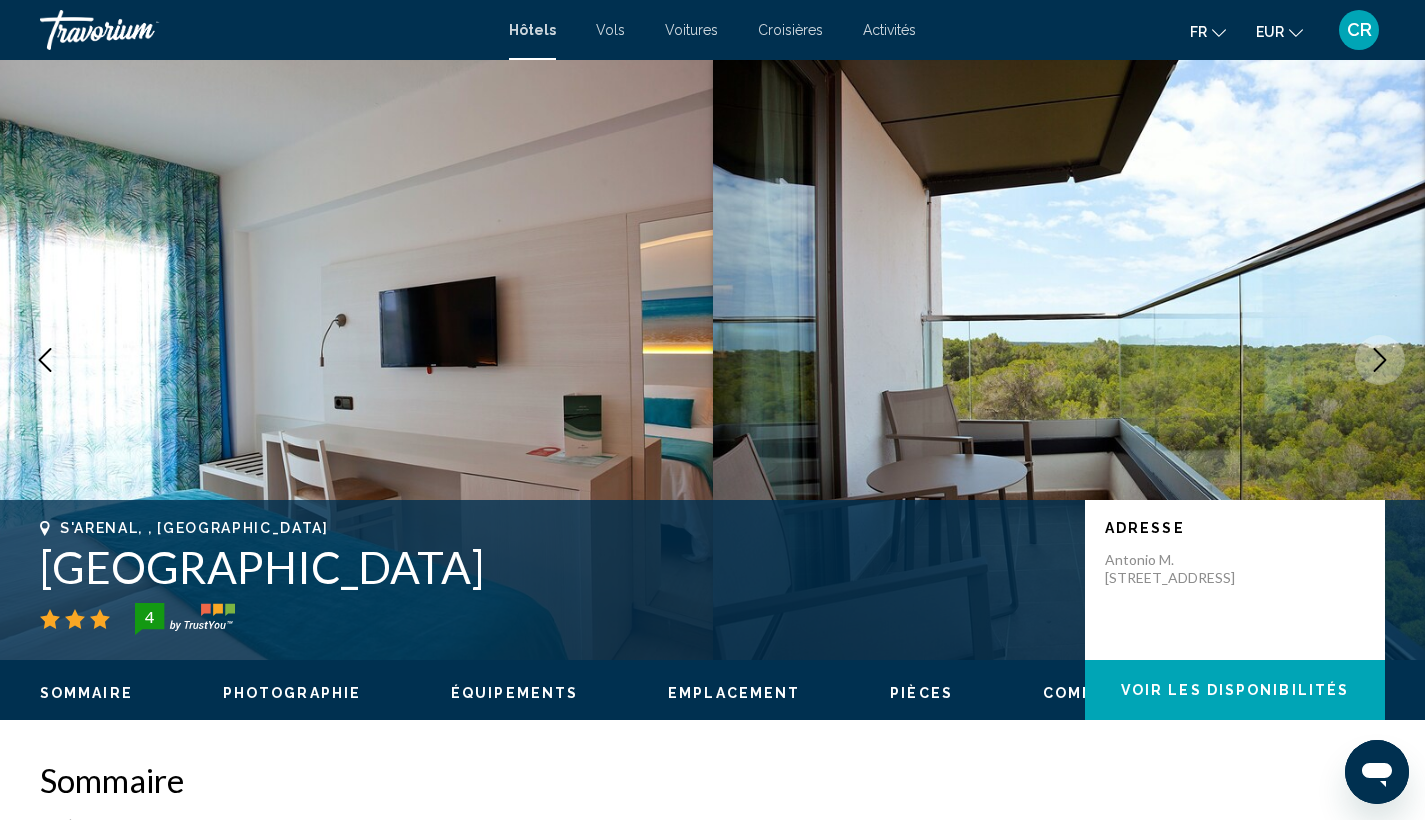 click 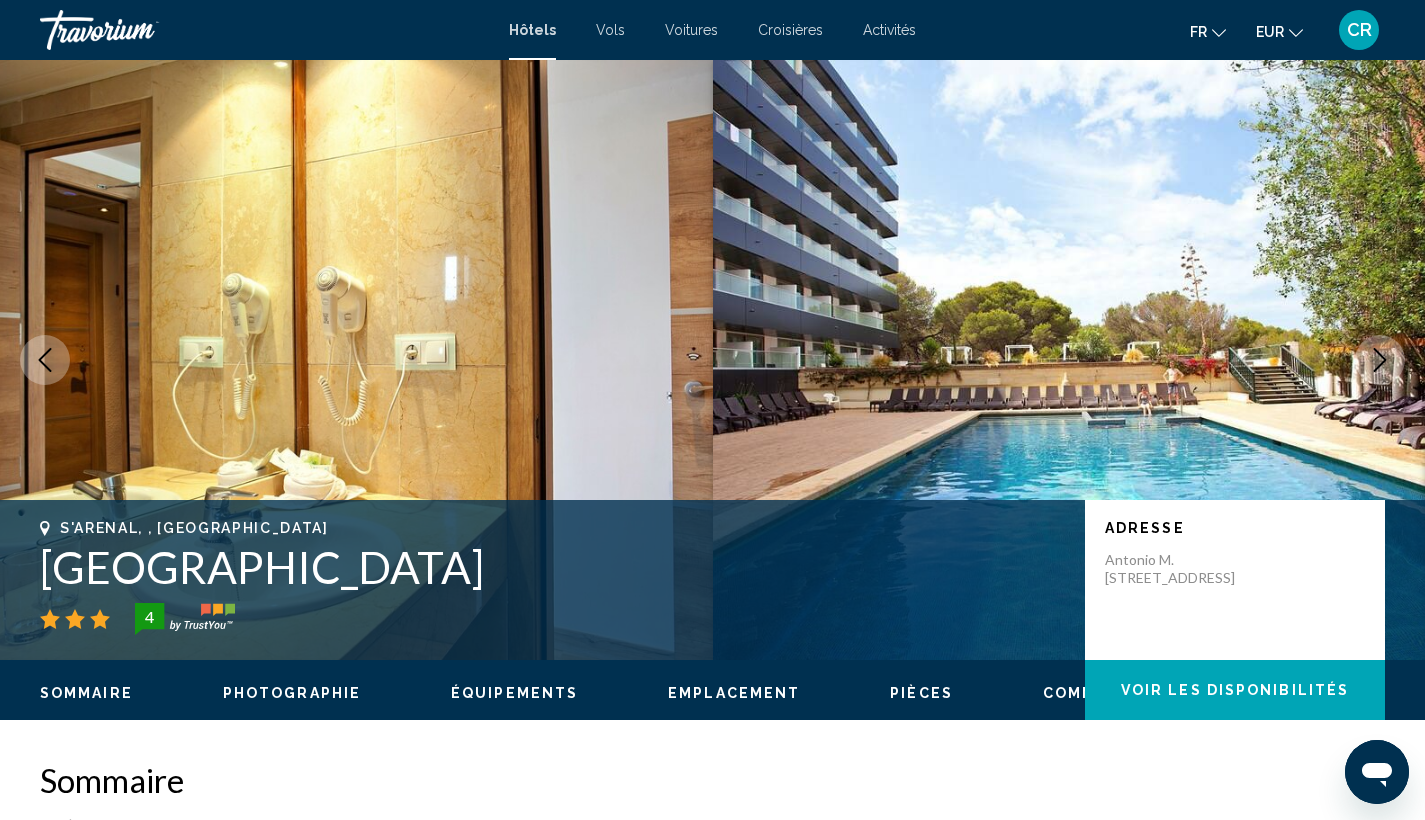 click 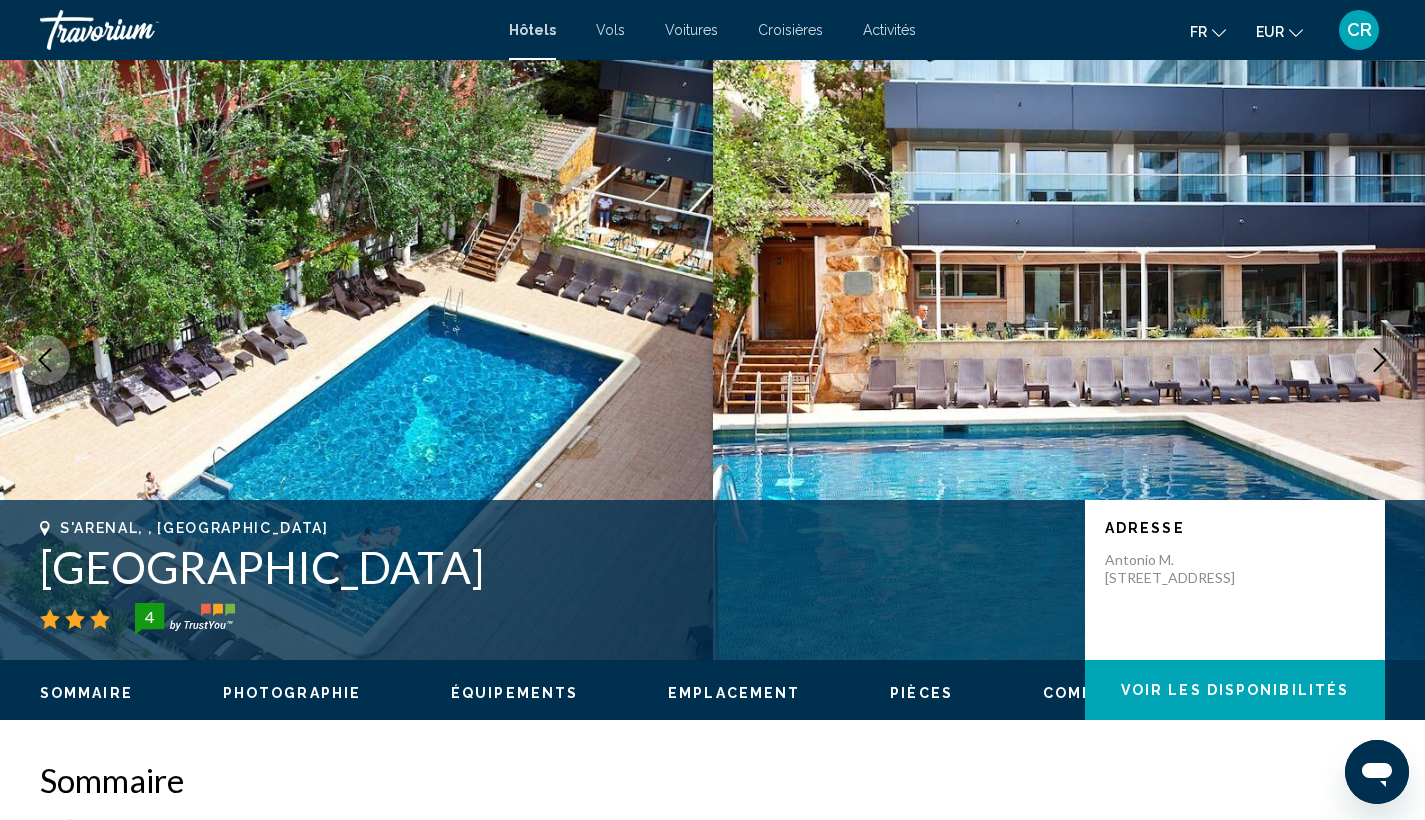 click 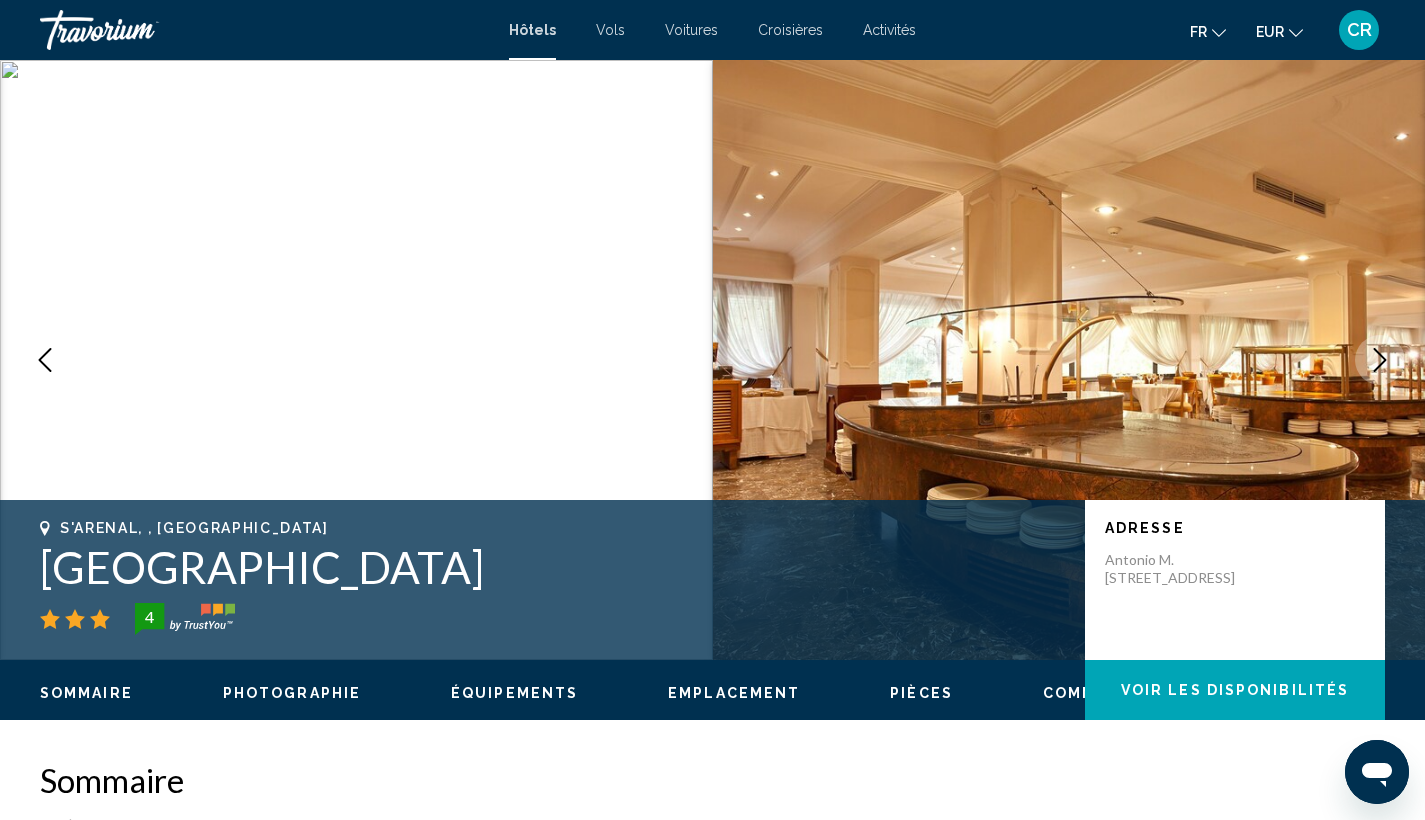 click 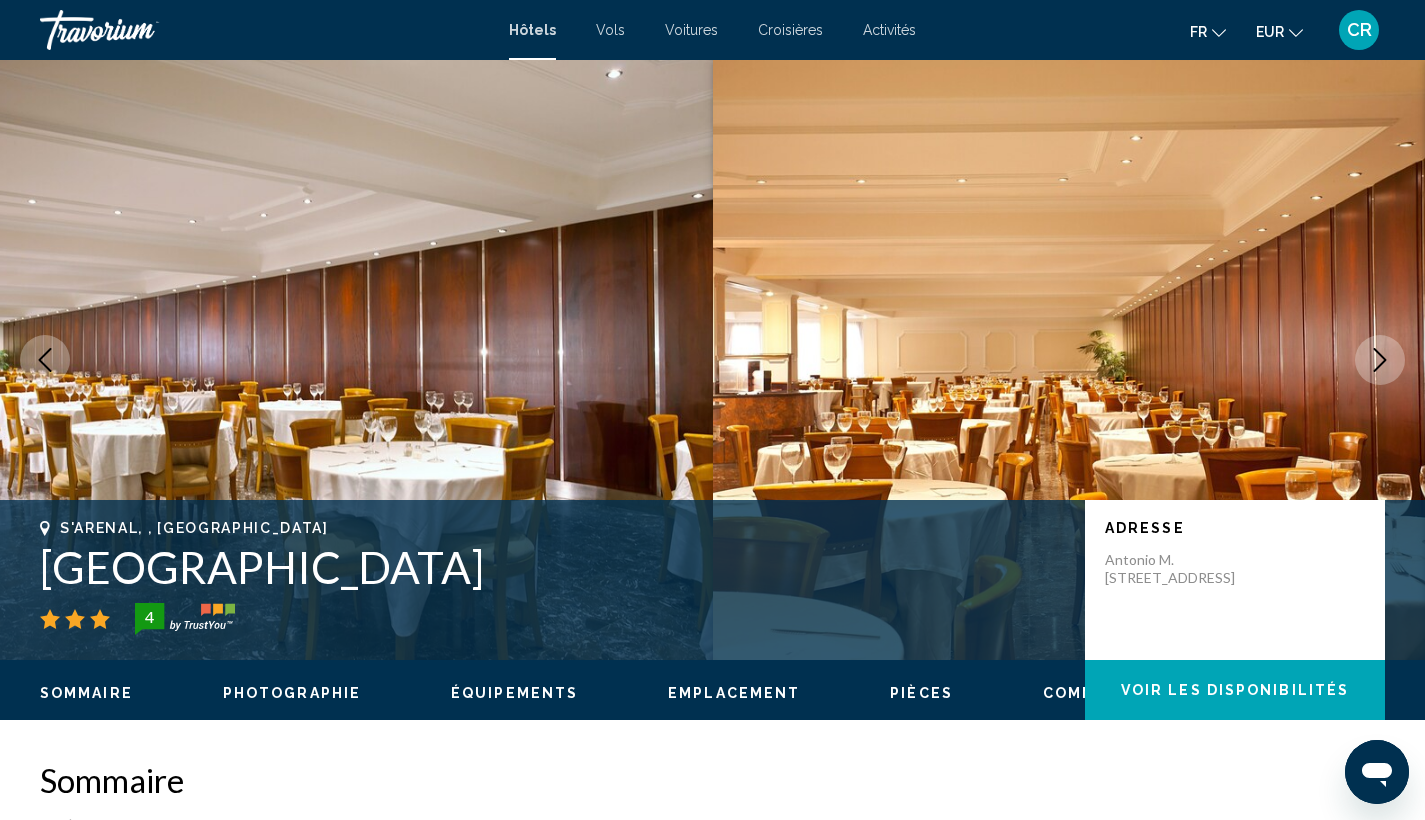 click 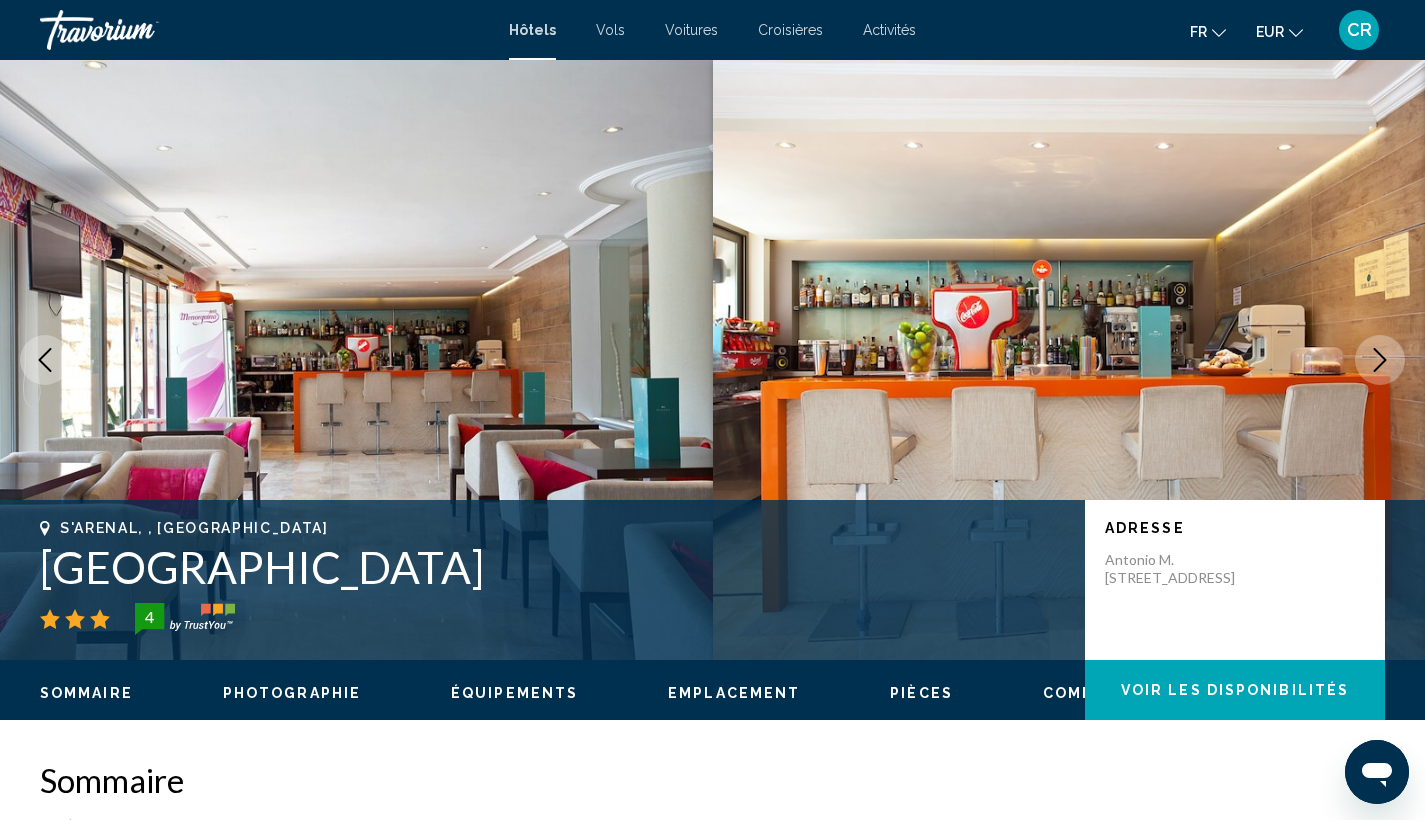 click 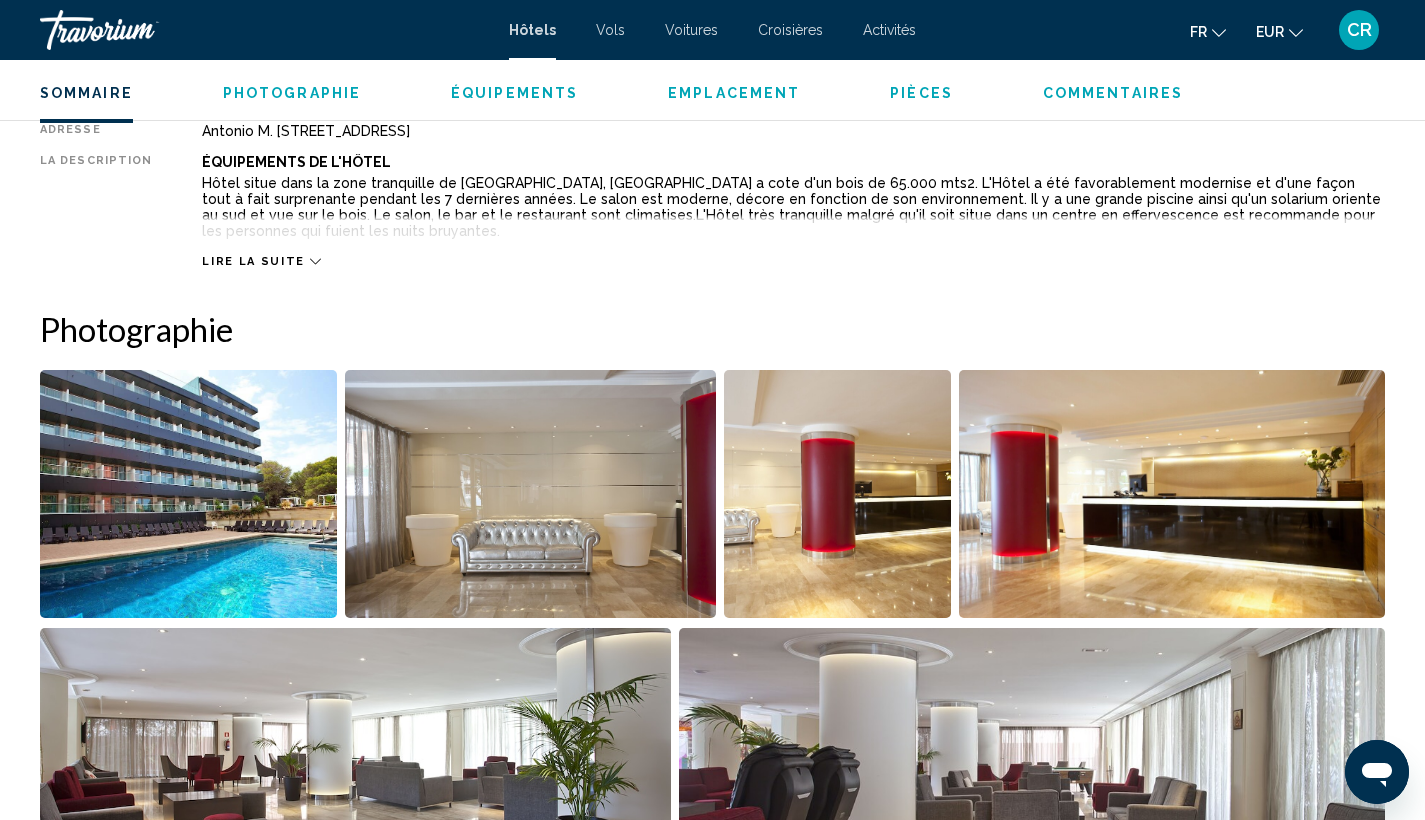 scroll, scrollTop: 0, scrollLeft: 0, axis: both 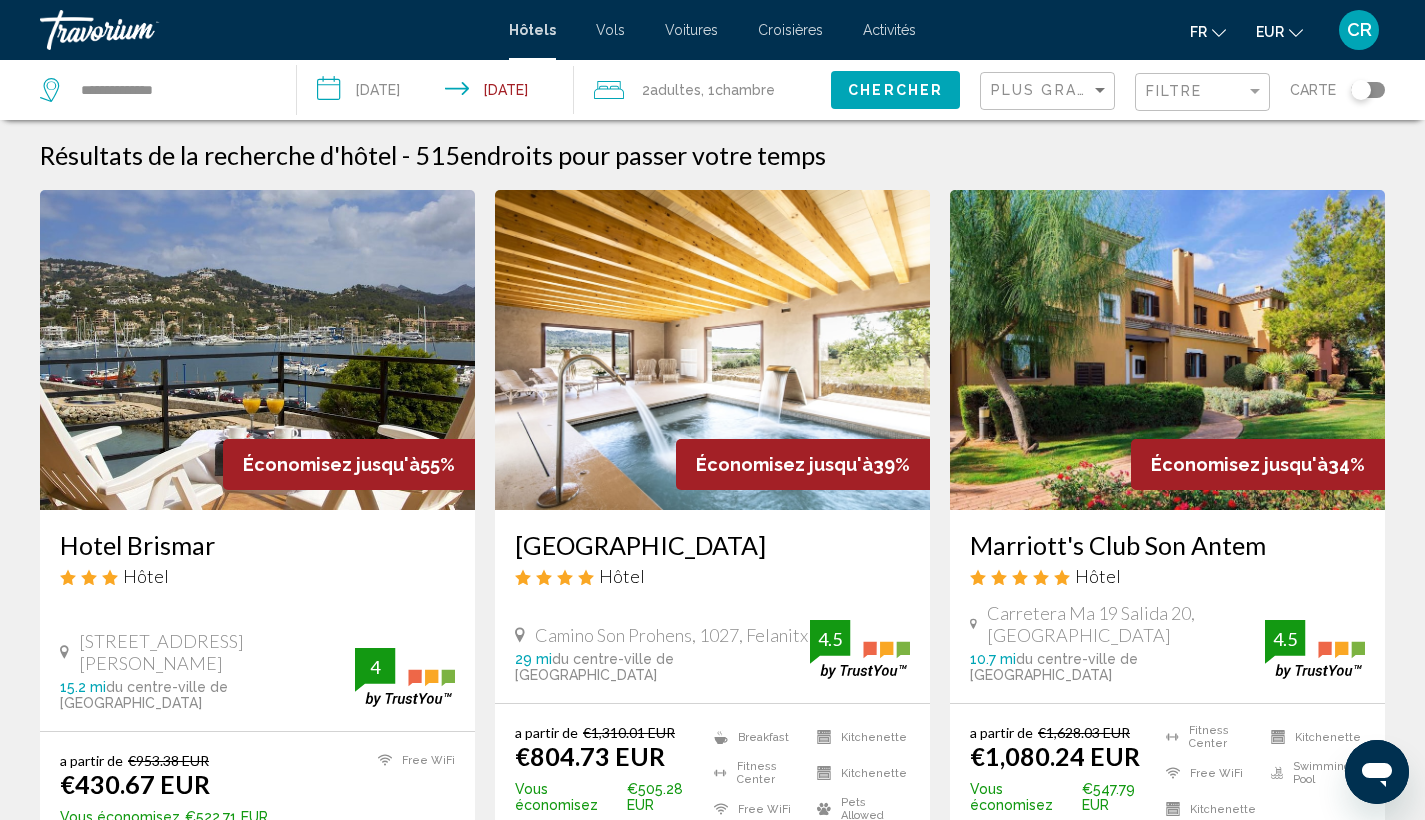 click on "Filtre" 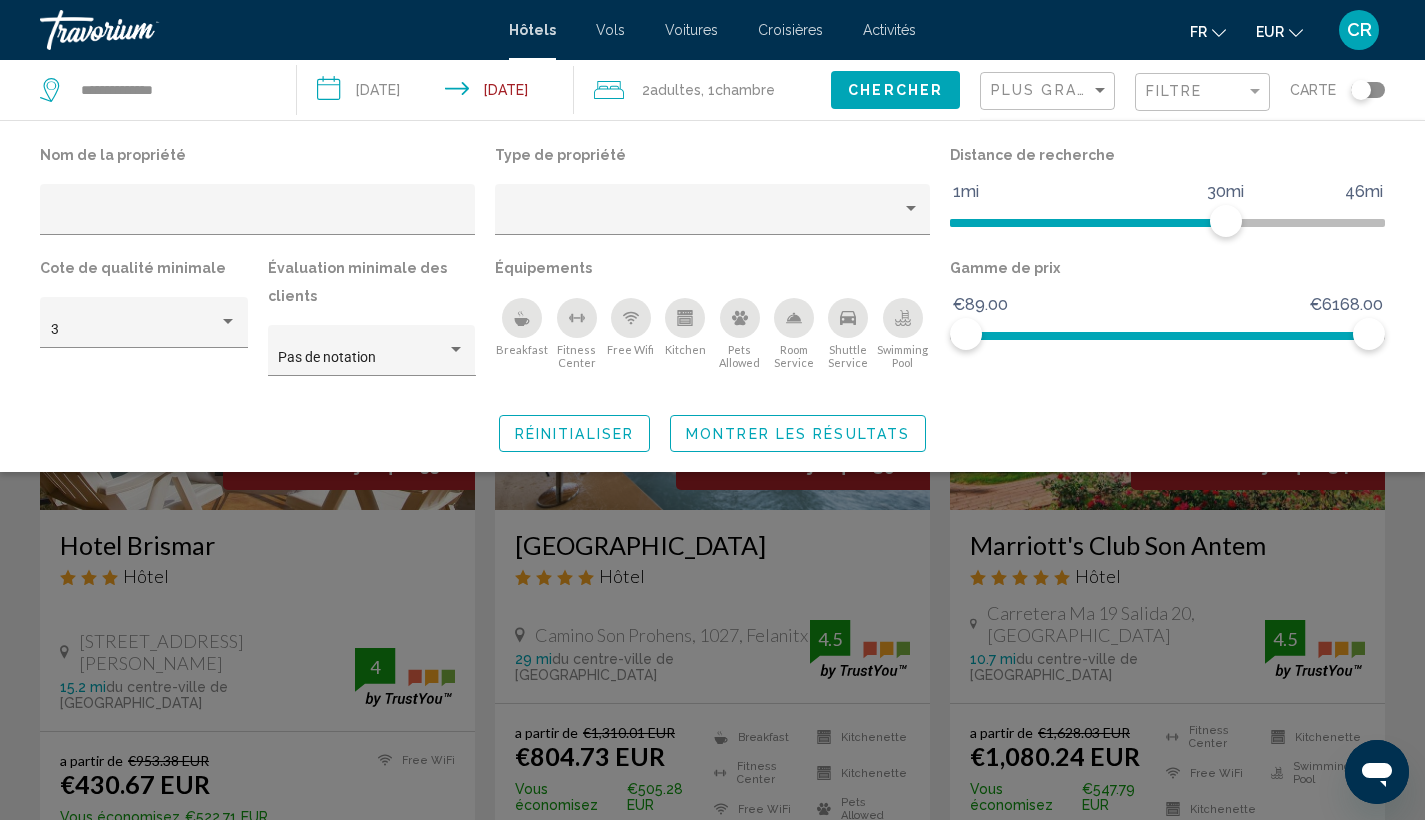 click 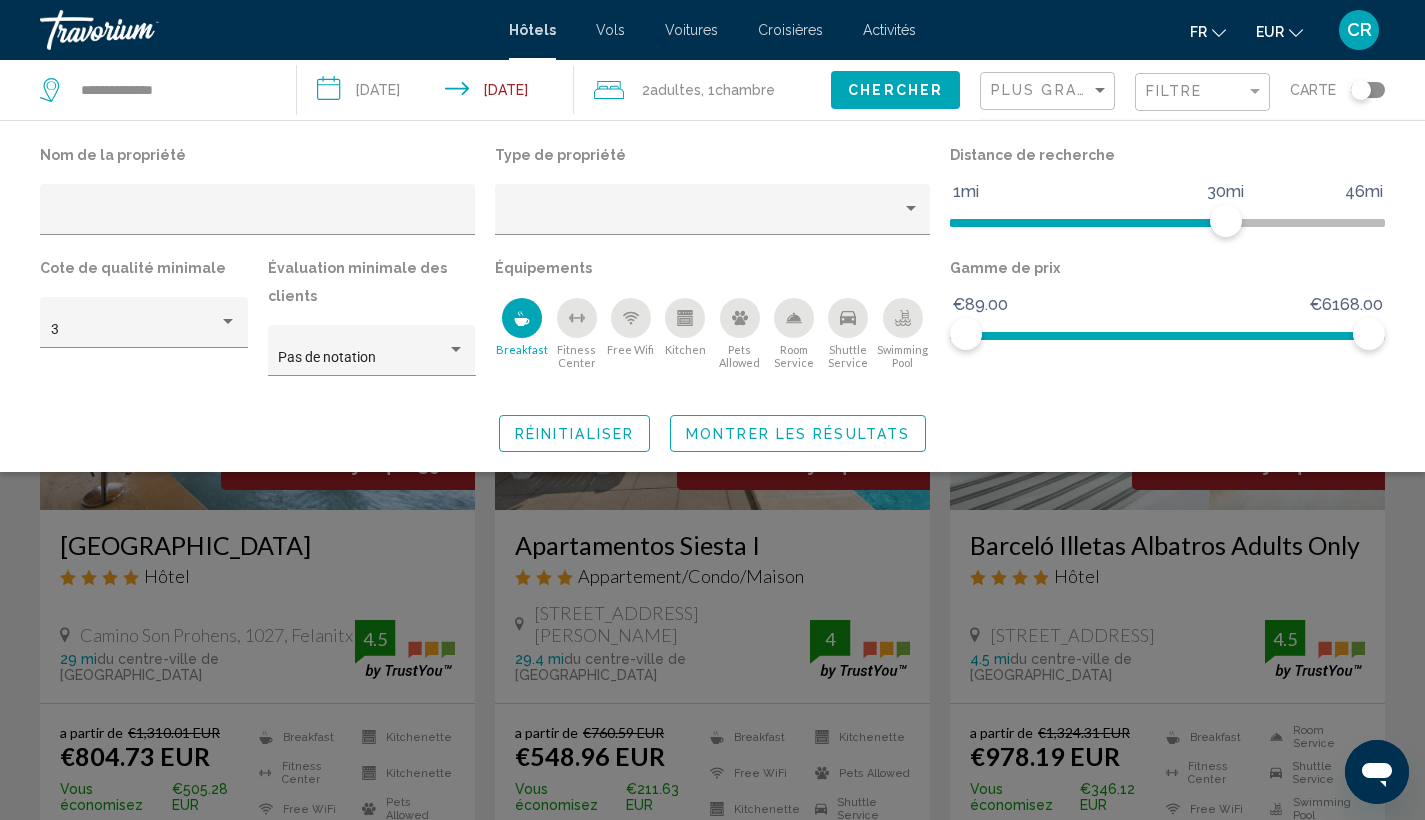 click 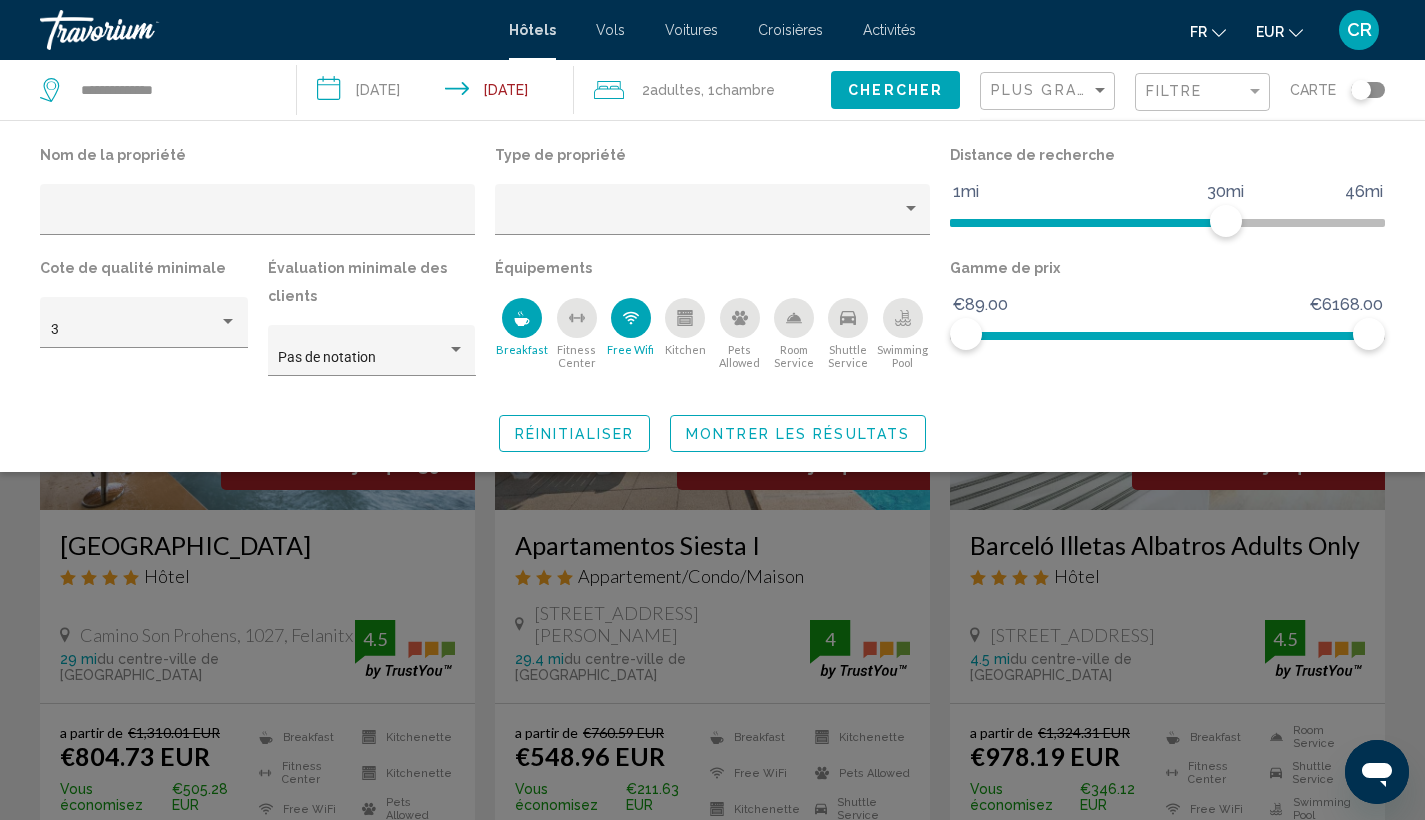 click 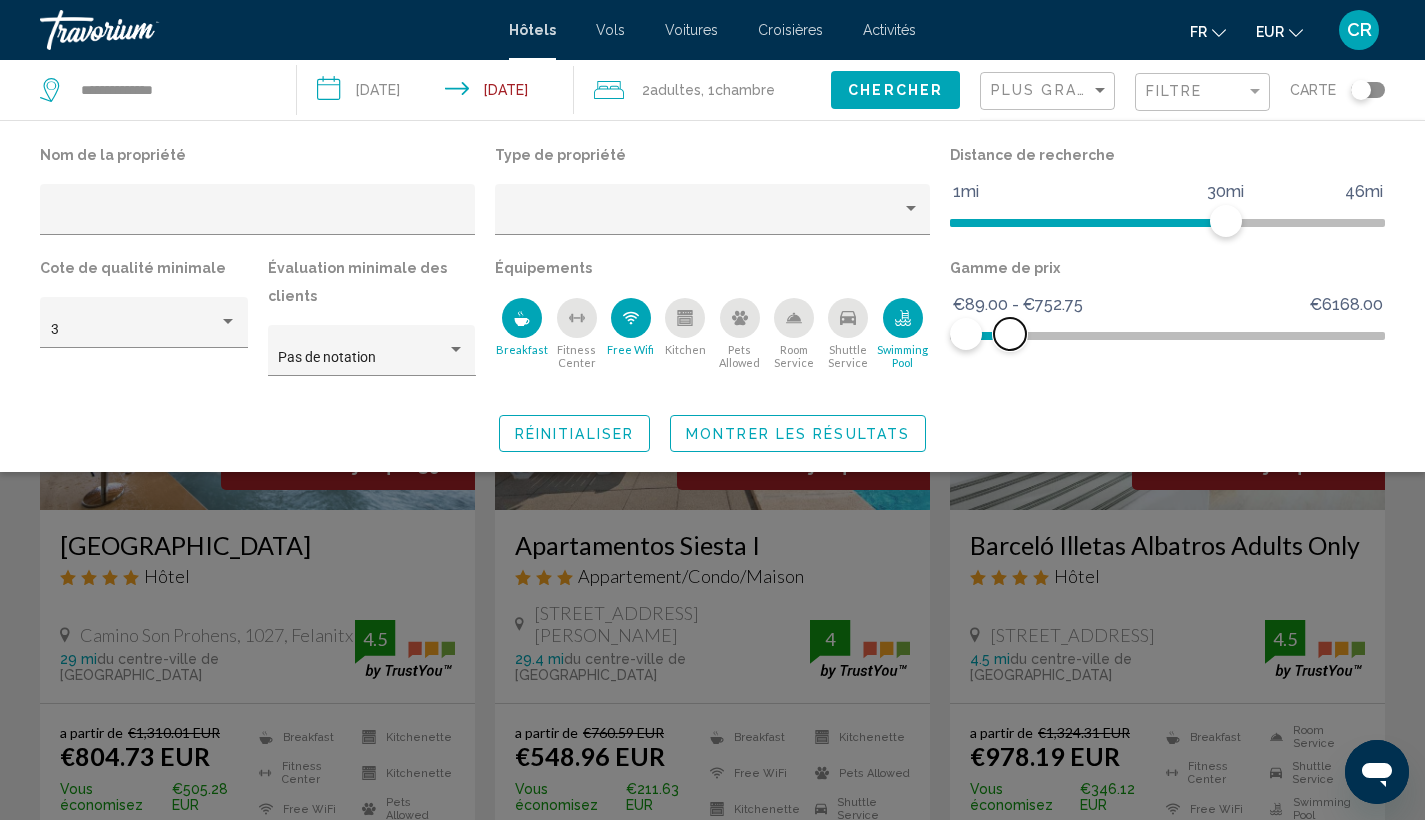 drag, startPoint x: 1364, startPoint y: 341, endPoint x: 1011, endPoint y: 341, distance: 353 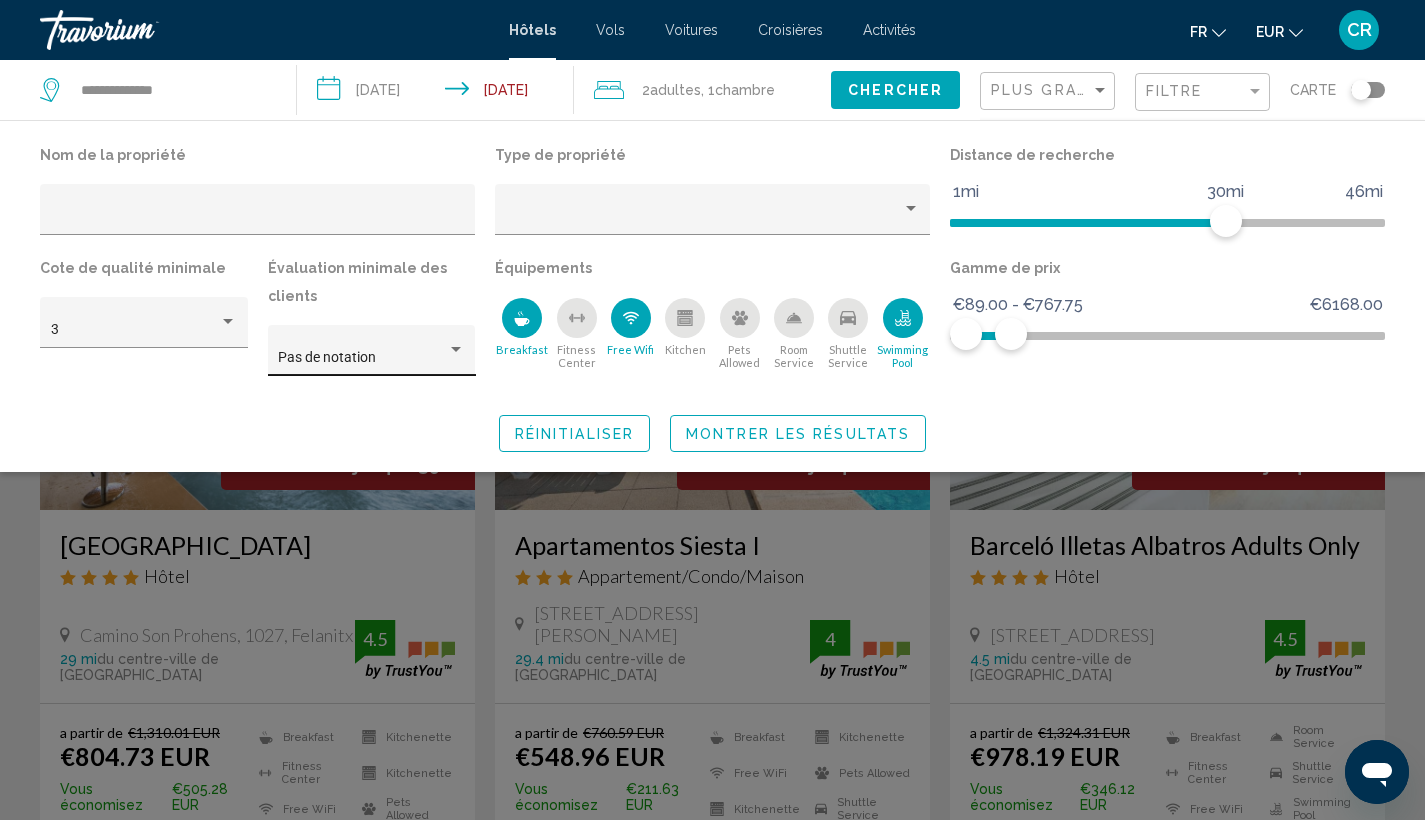 click on "Pas de notation" at bounding box center [362, 358] 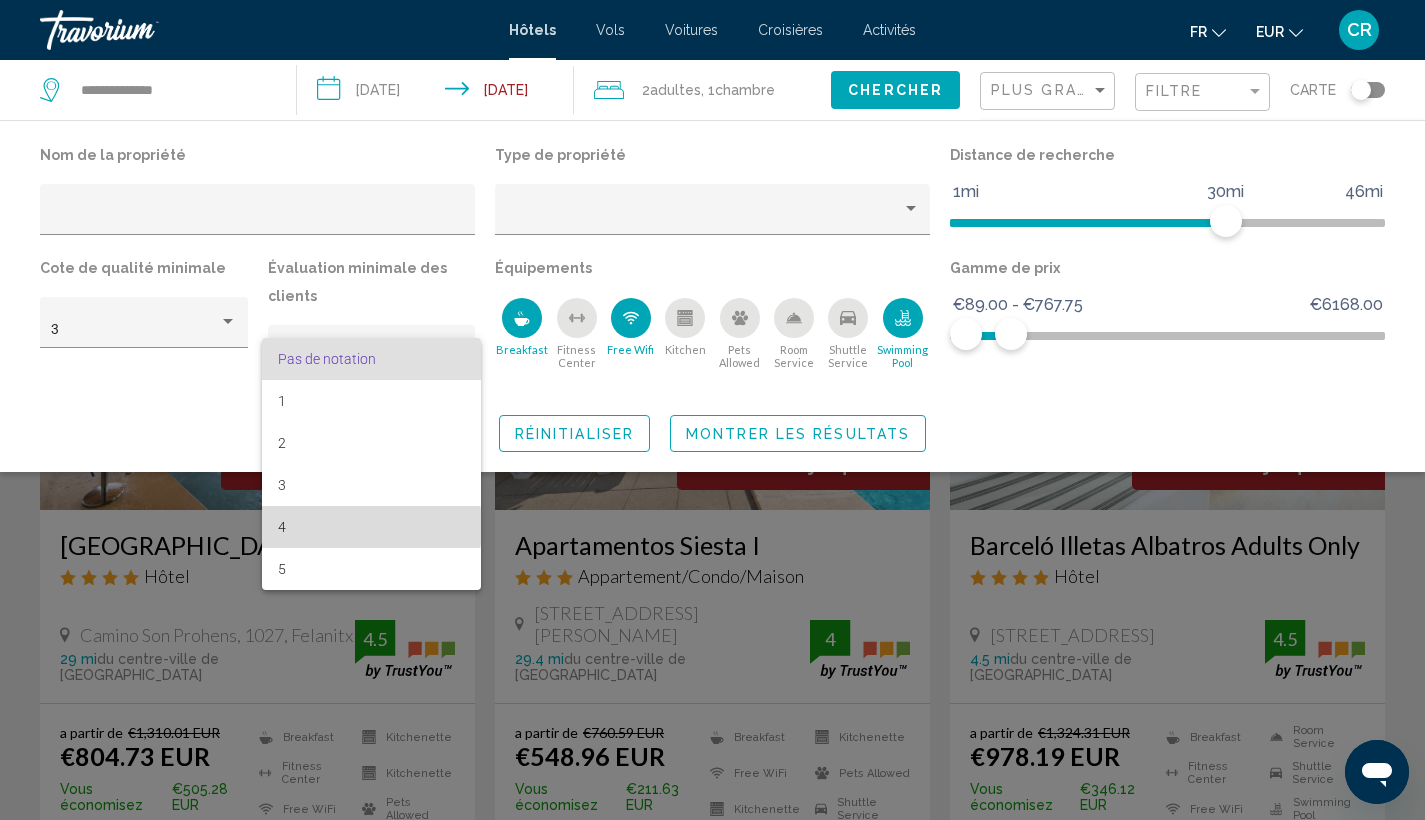 click on "4" at bounding box center (371, 527) 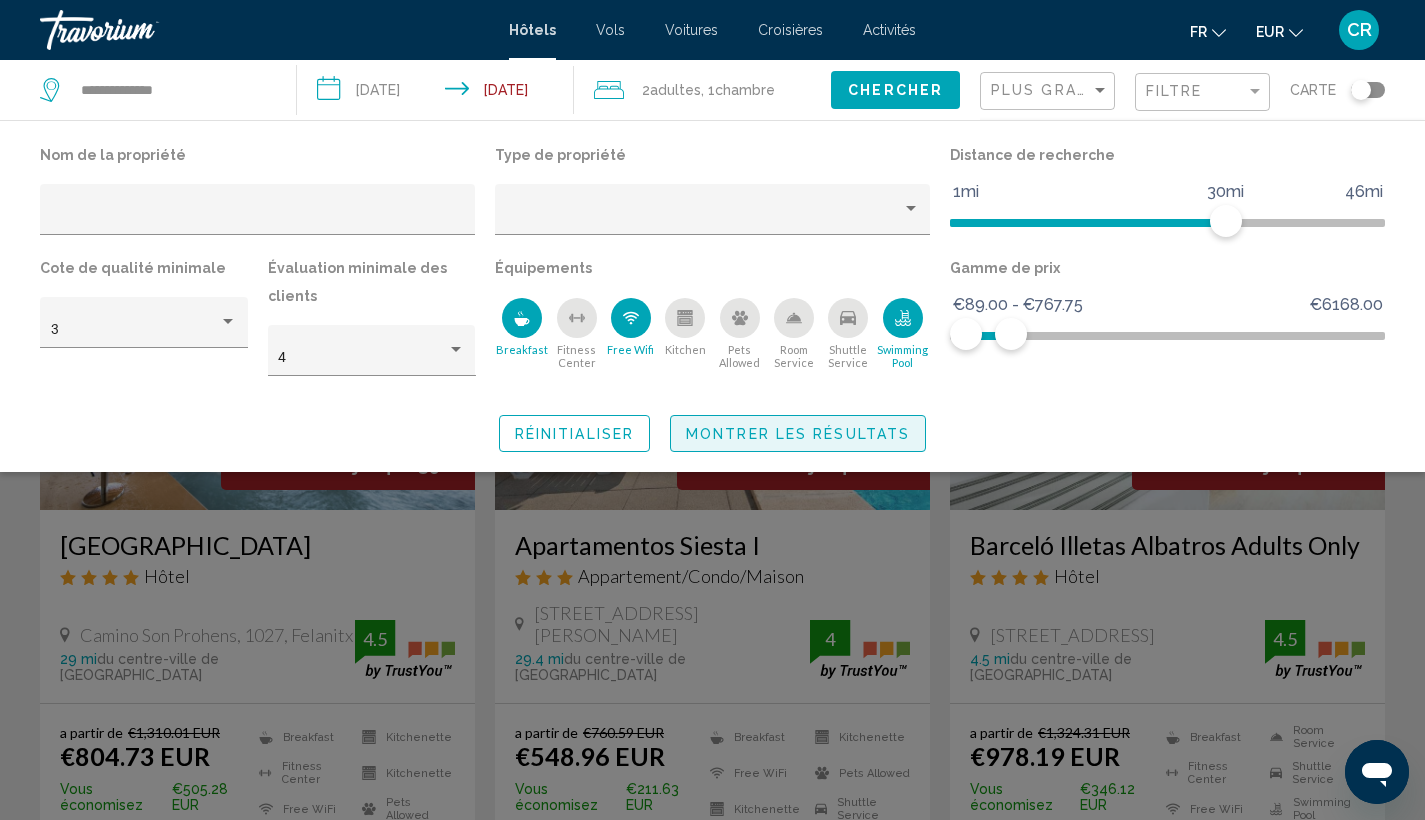 click on "Montrer les résultats" 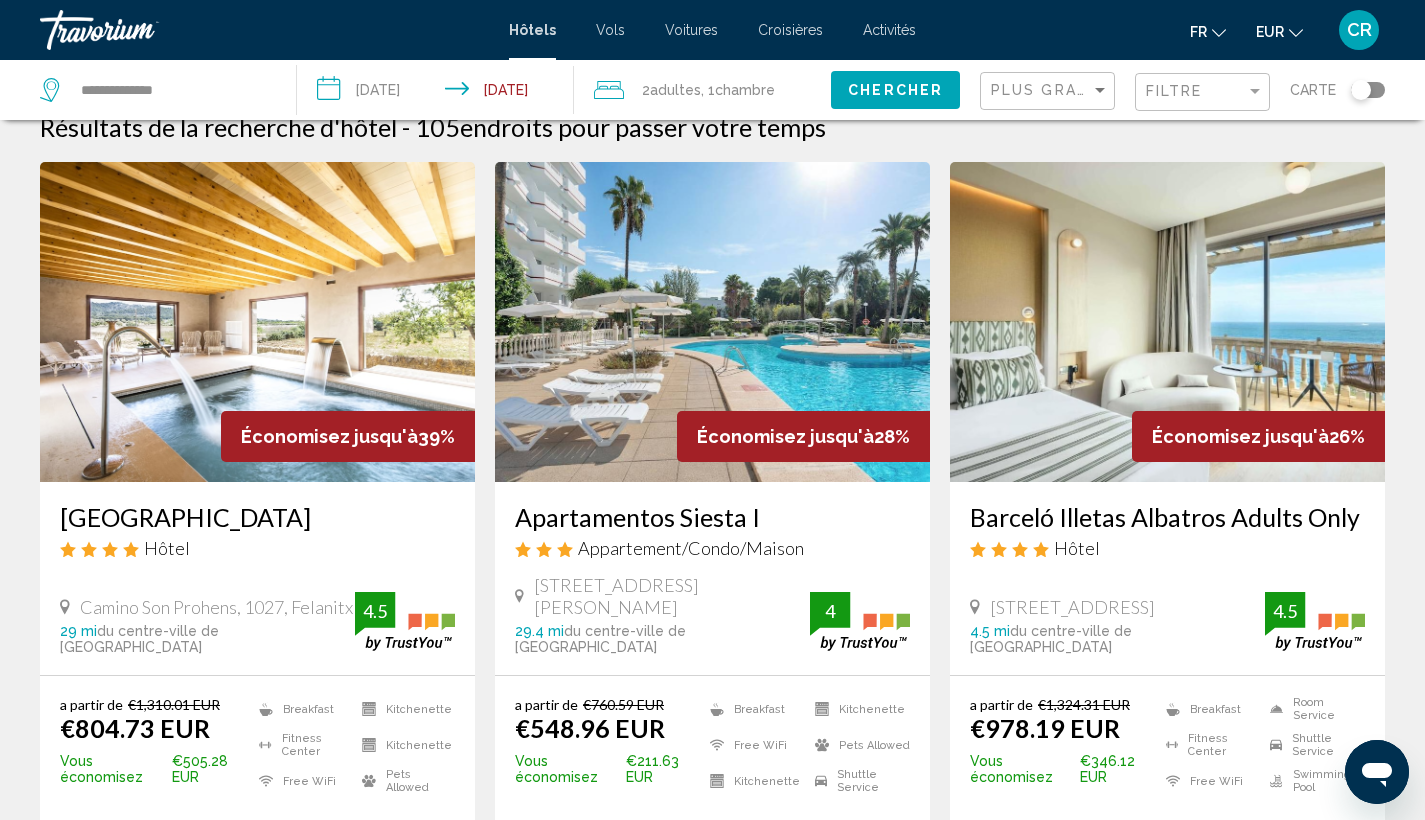 scroll, scrollTop: 32, scrollLeft: 0, axis: vertical 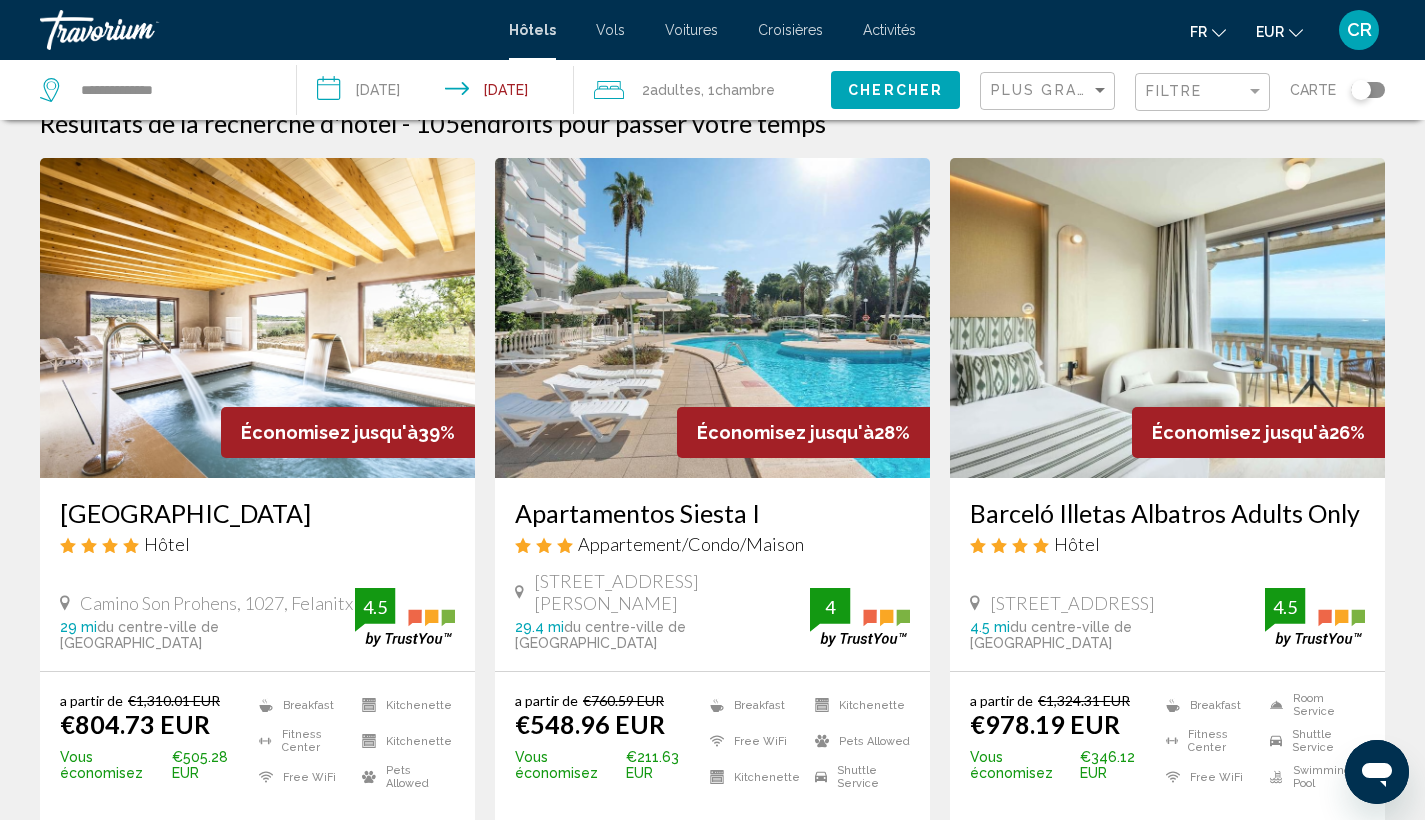 click at bounding box center (712, 318) 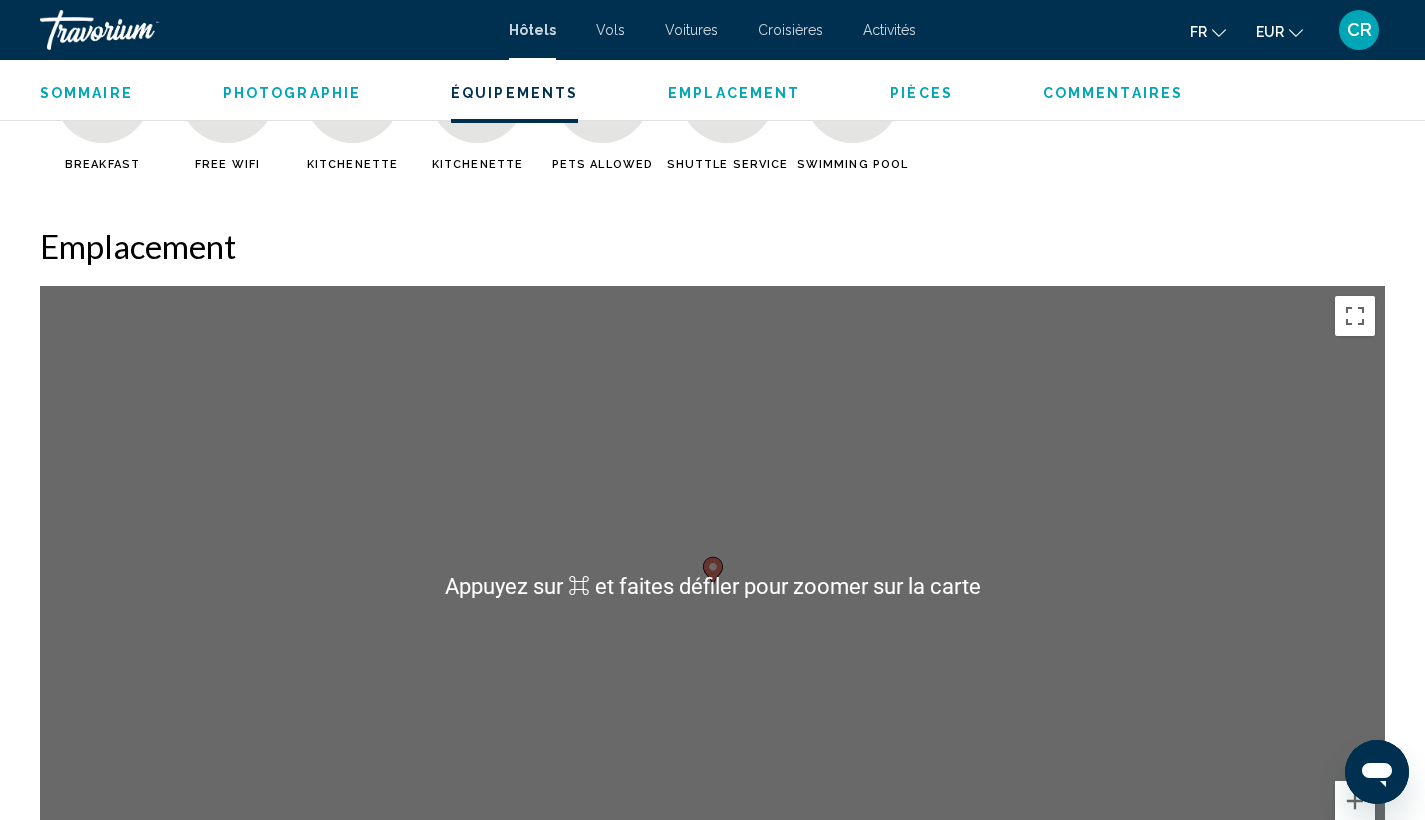 scroll, scrollTop: 1304, scrollLeft: 0, axis: vertical 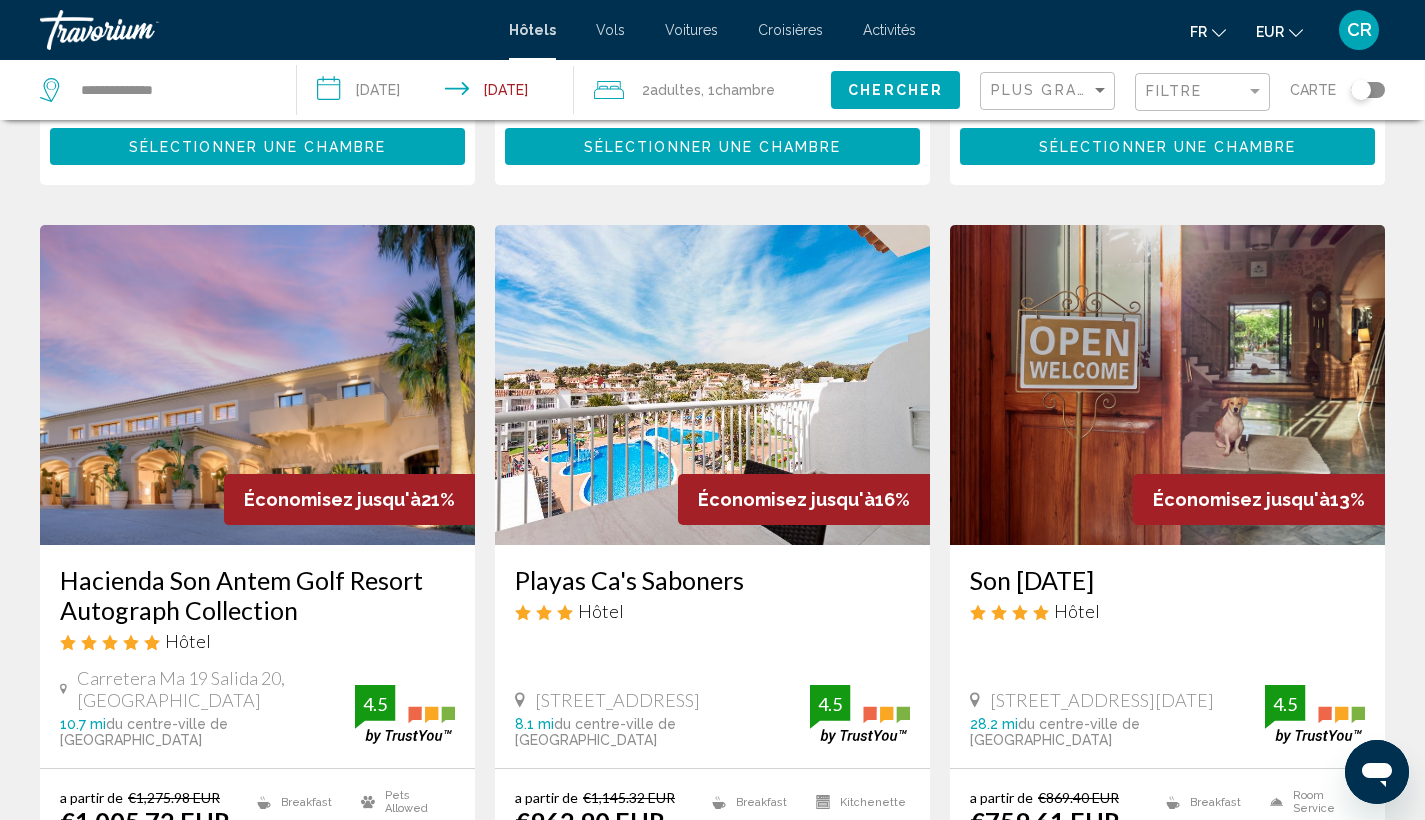 click on "Plus grandes économies" 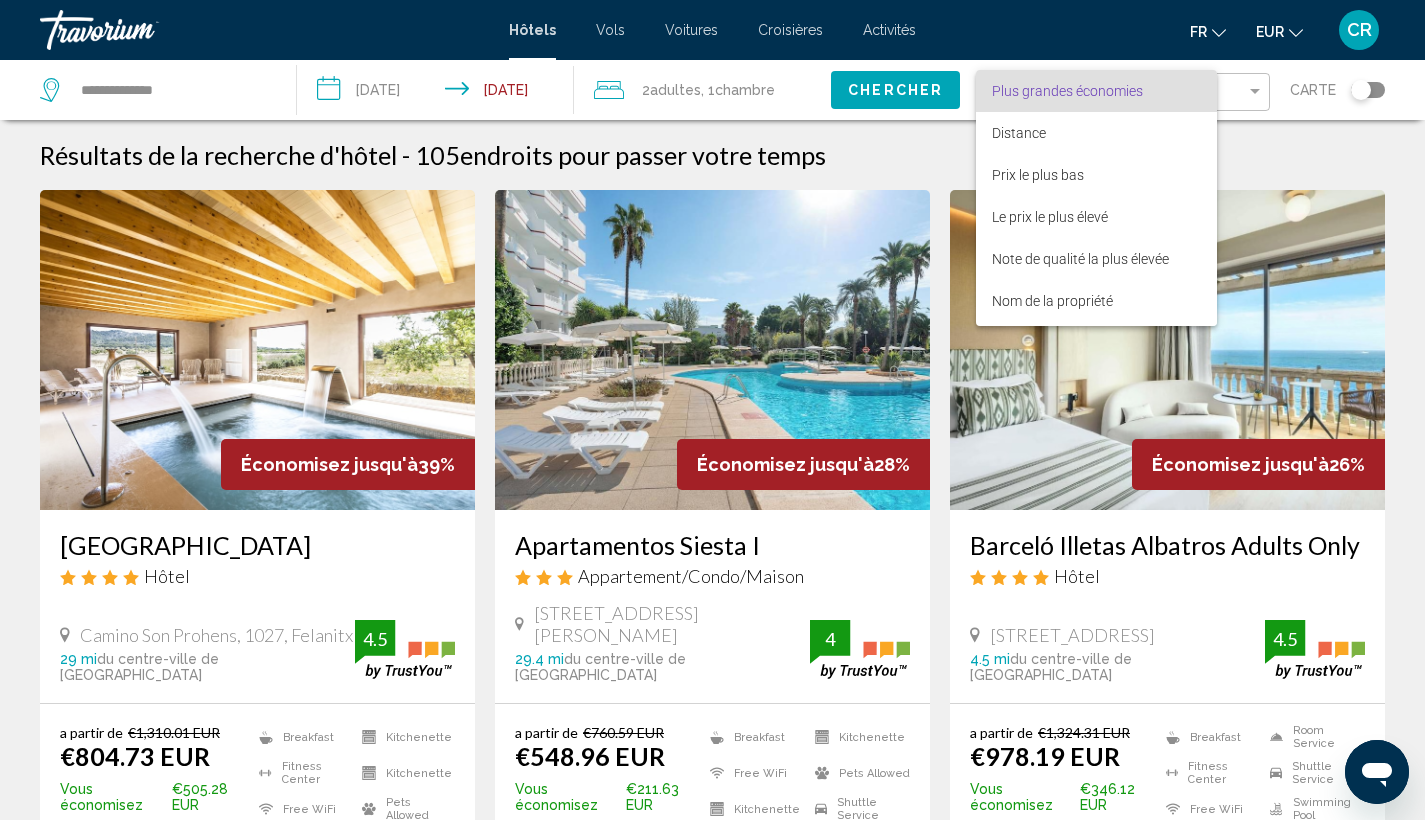 scroll, scrollTop: 27, scrollLeft: 0, axis: vertical 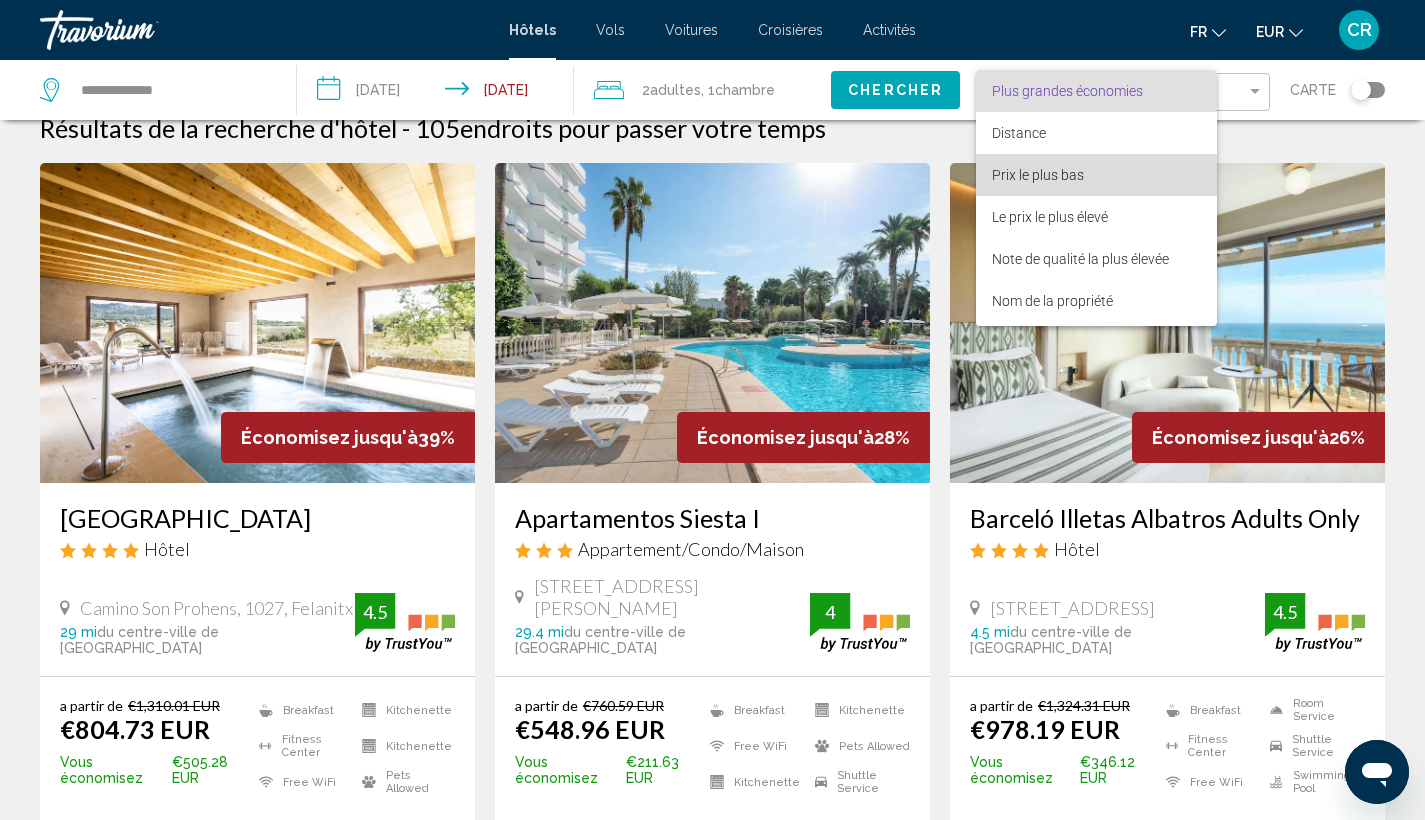 click on "Prix le plus bas" at bounding box center [1096, 175] 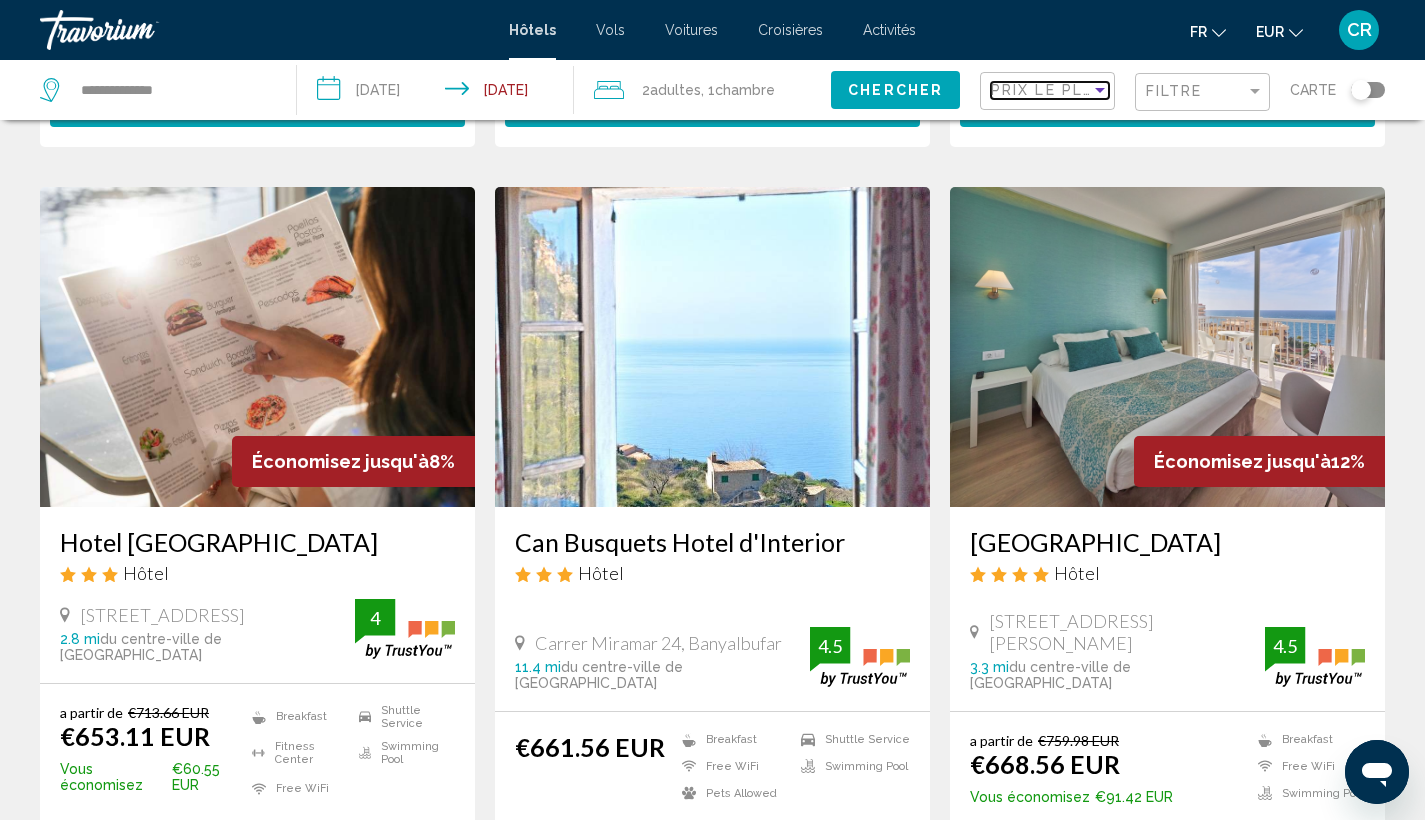 scroll, scrollTop: 2336, scrollLeft: 0, axis: vertical 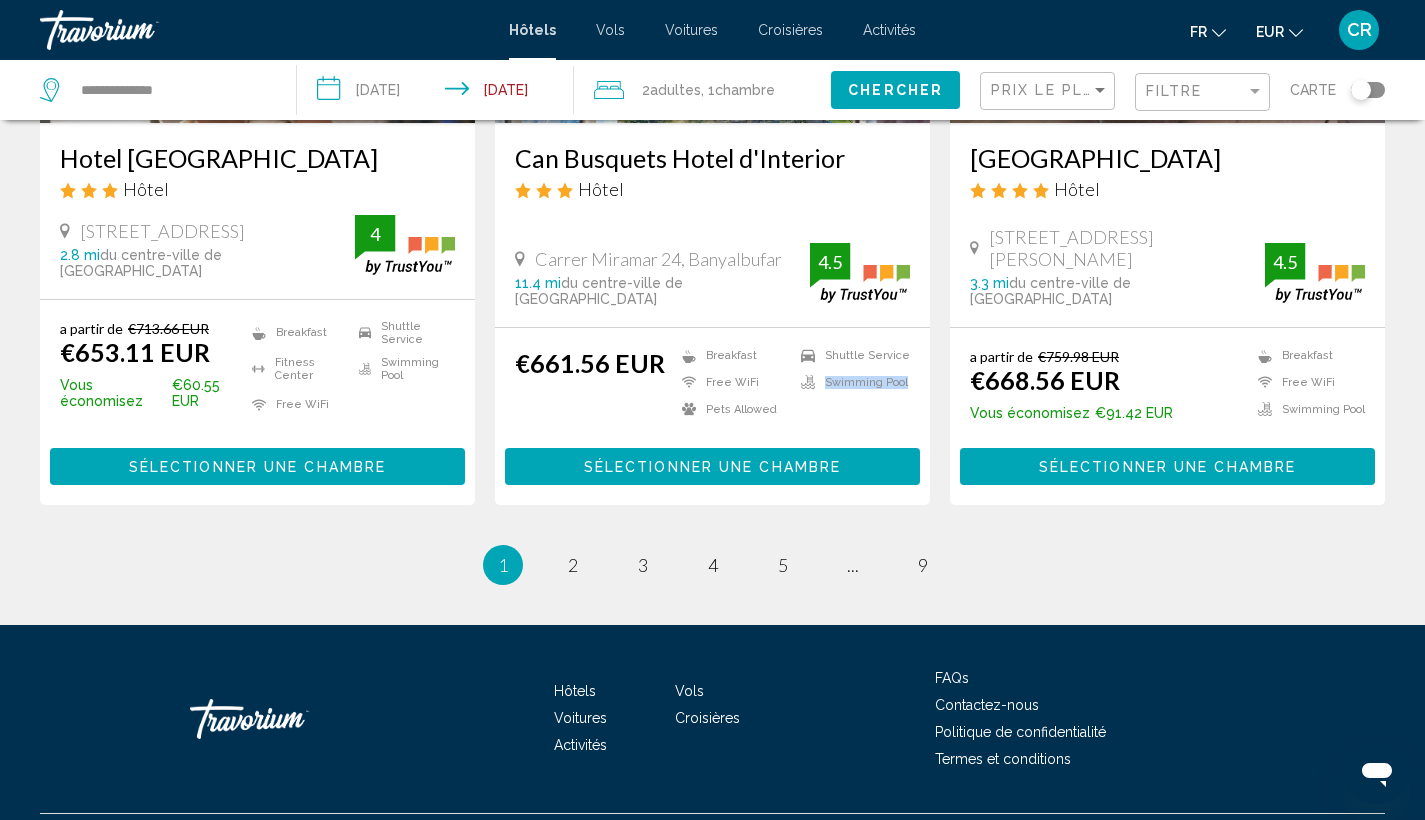 drag, startPoint x: 916, startPoint y: 326, endPoint x: 905, endPoint y: 322, distance: 11.7046995 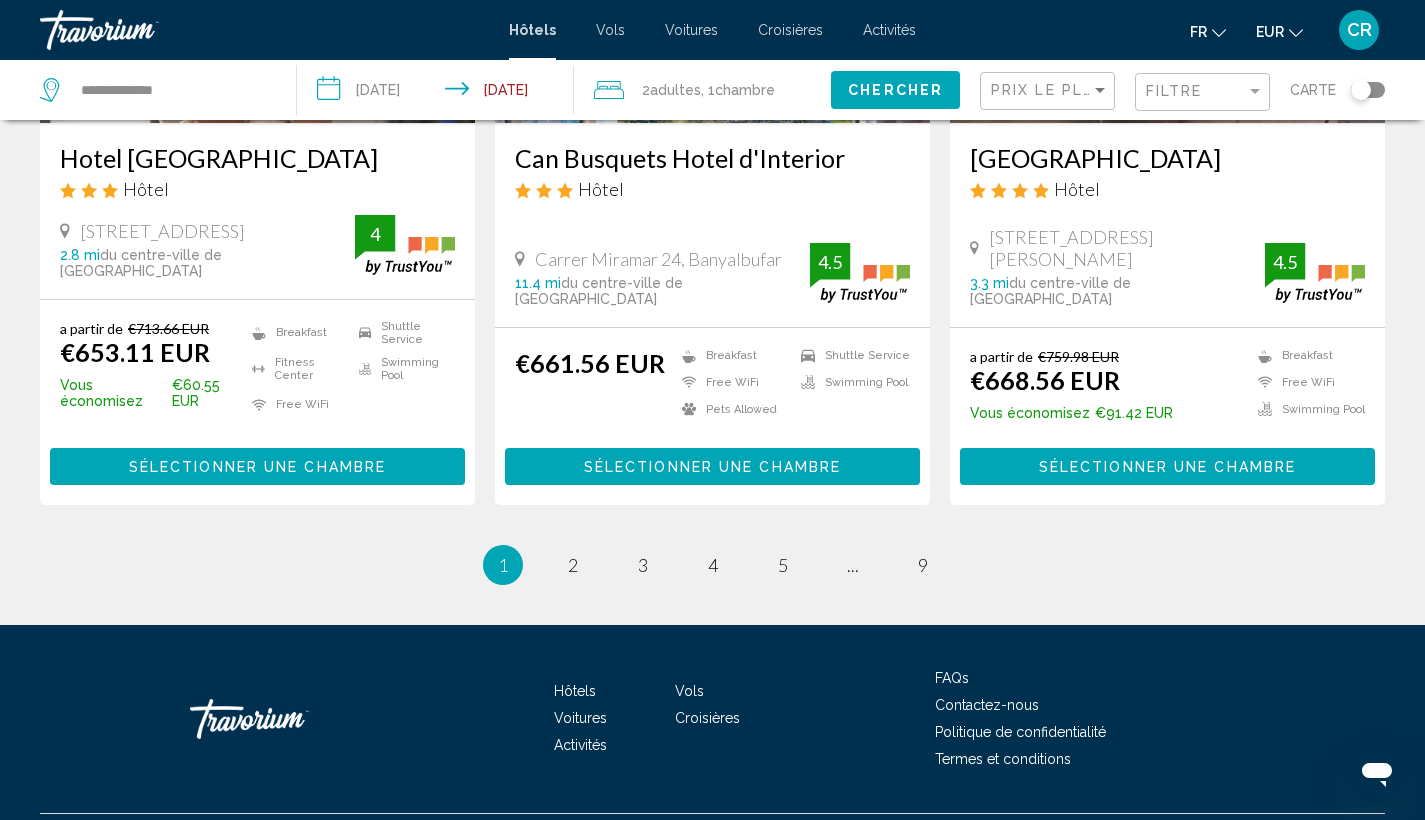 click on "Breakfast
Free WiFi
Pets Allowed
Shuttle Service
Swimming Pool" at bounding box center (791, 388) 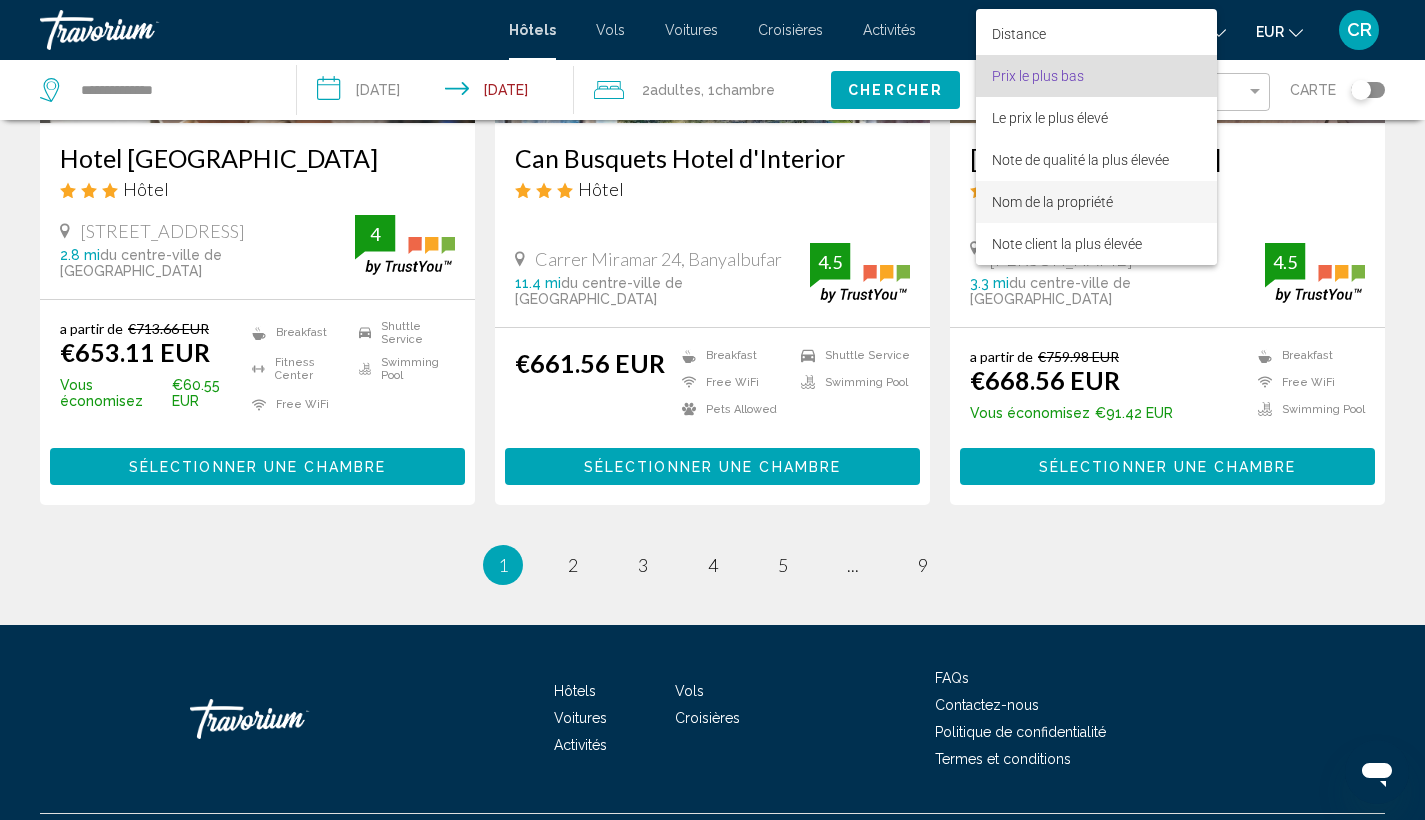 scroll, scrollTop: 0, scrollLeft: 0, axis: both 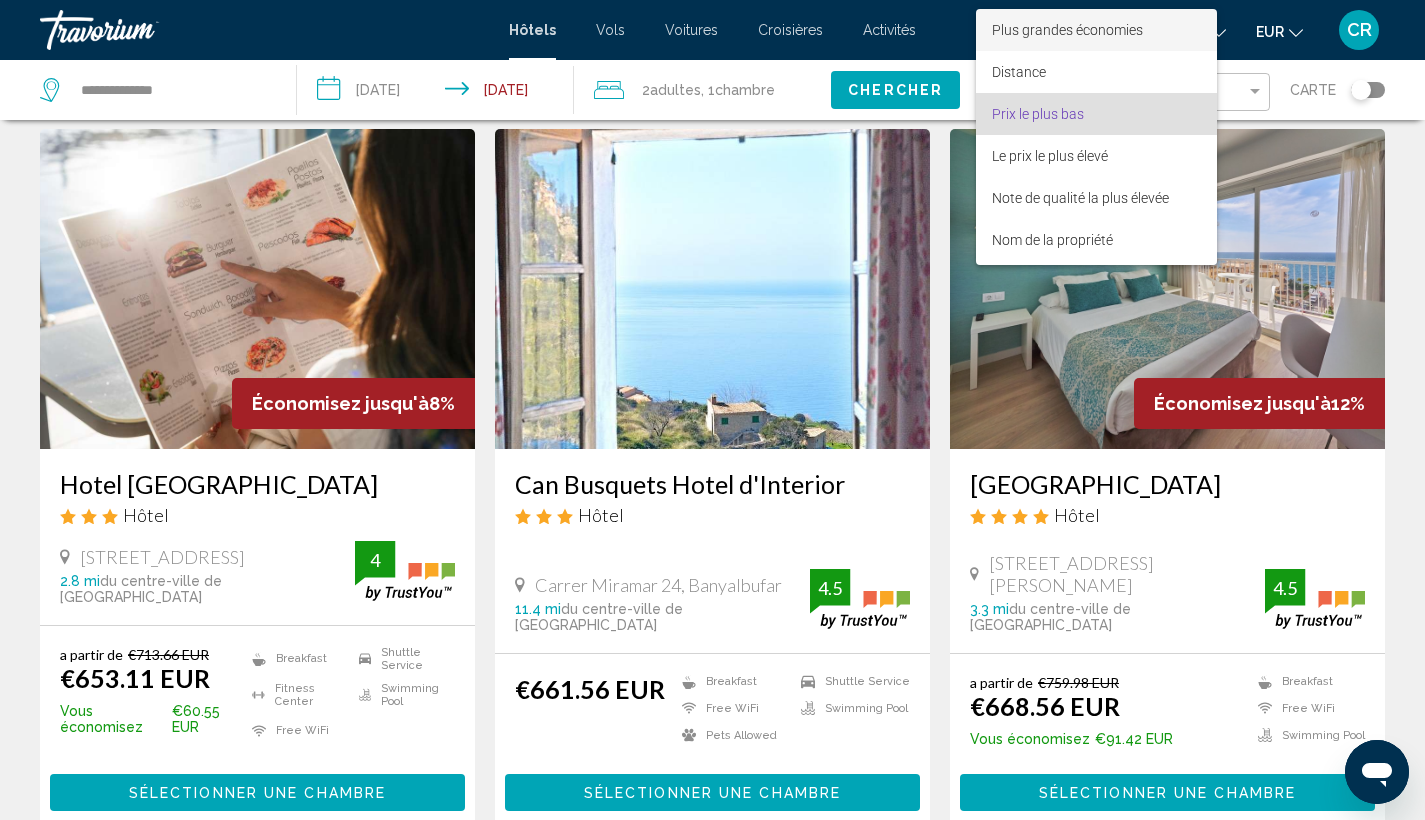 click on "Plus grandes économies" at bounding box center (1067, 30) 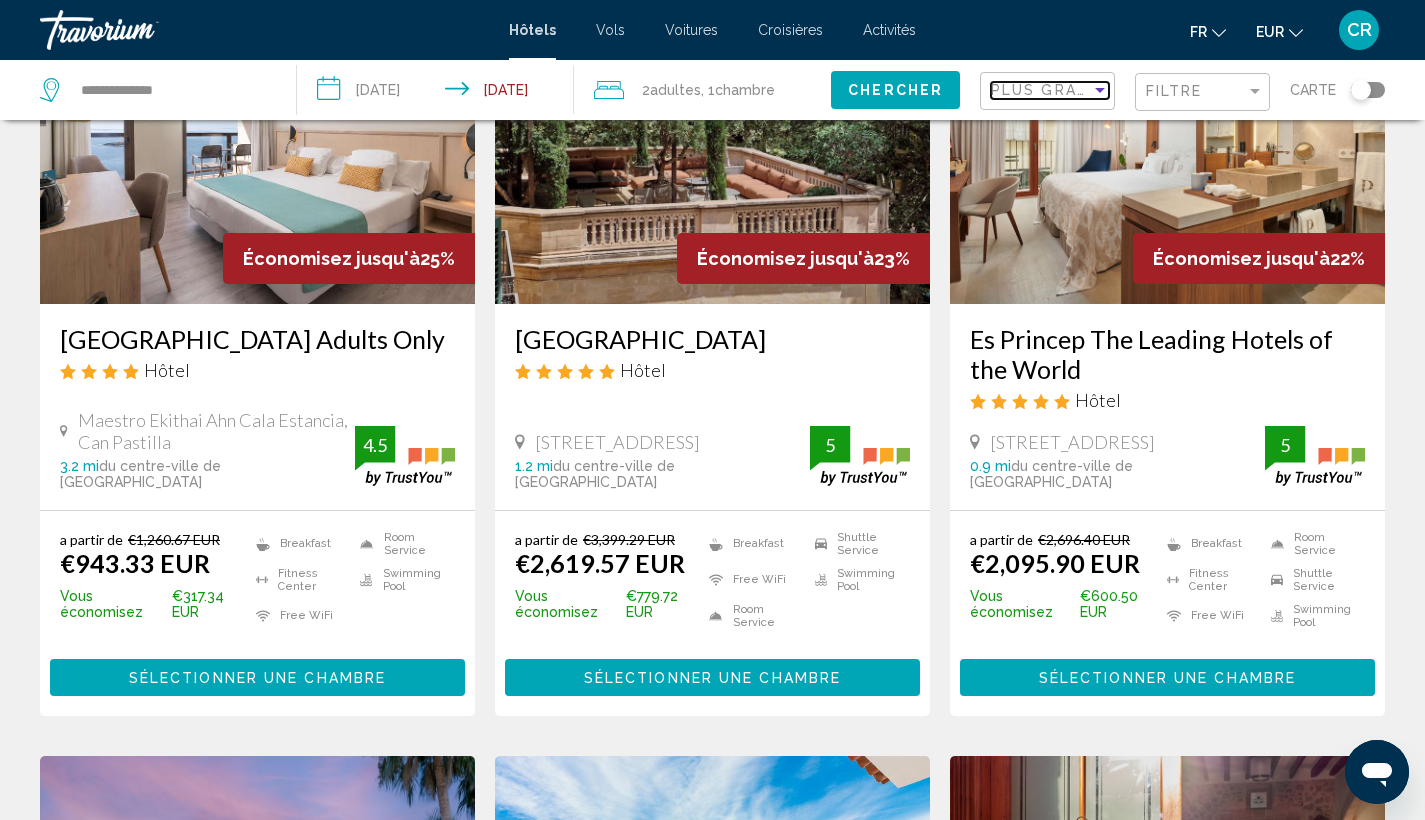 scroll, scrollTop: 865, scrollLeft: 0, axis: vertical 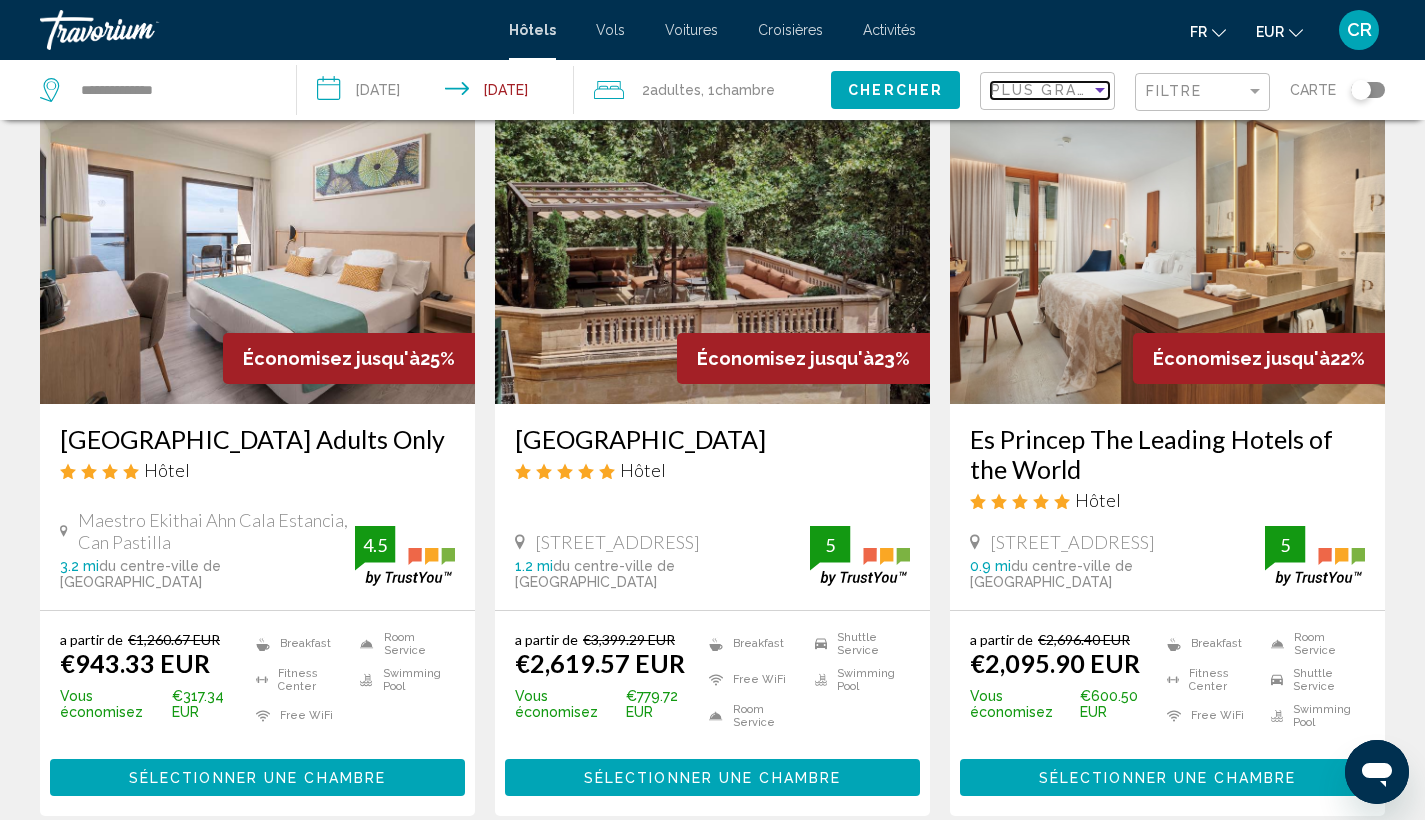 click at bounding box center [1100, 90] 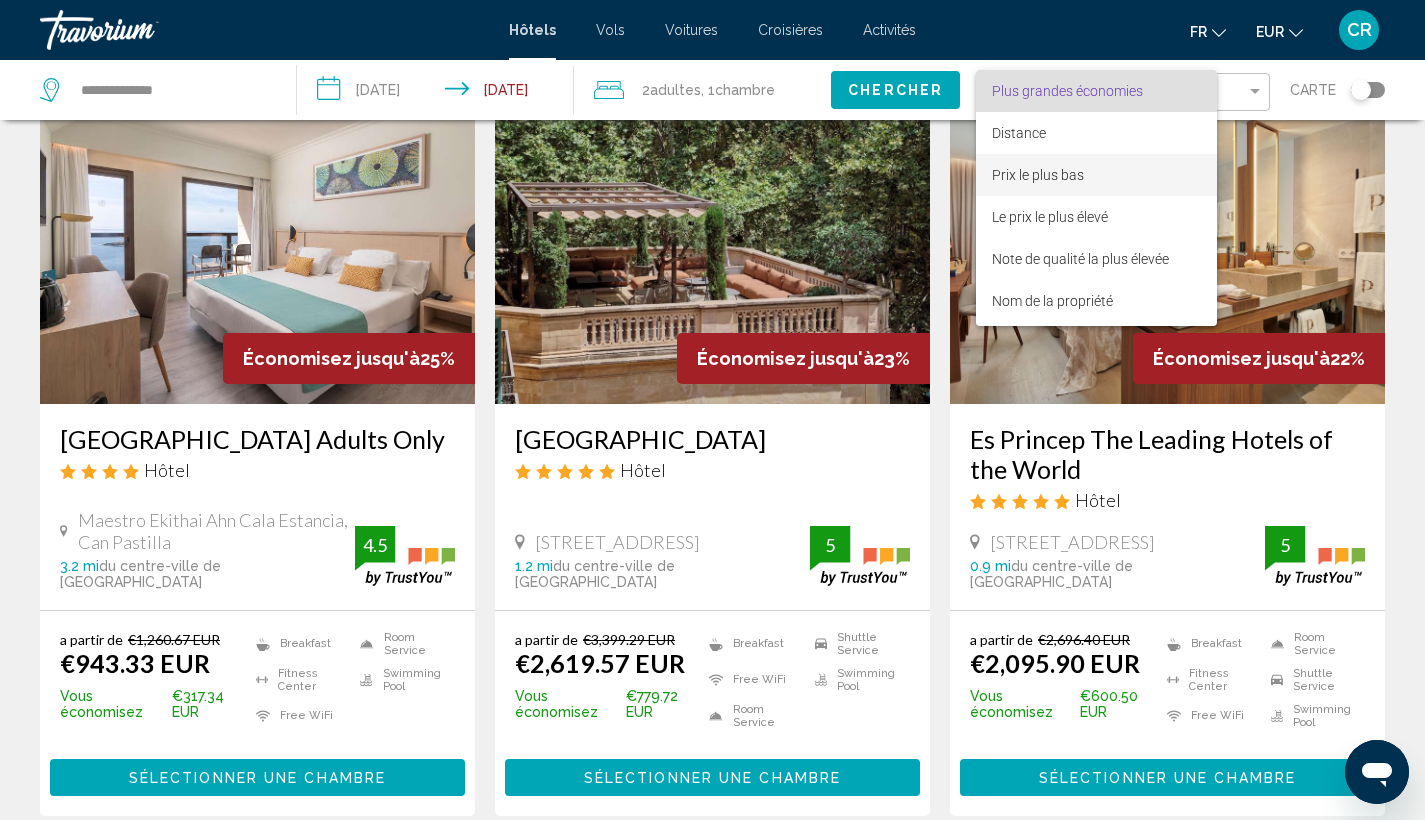 click on "Prix le plus bas" at bounding box center (1096, 175) 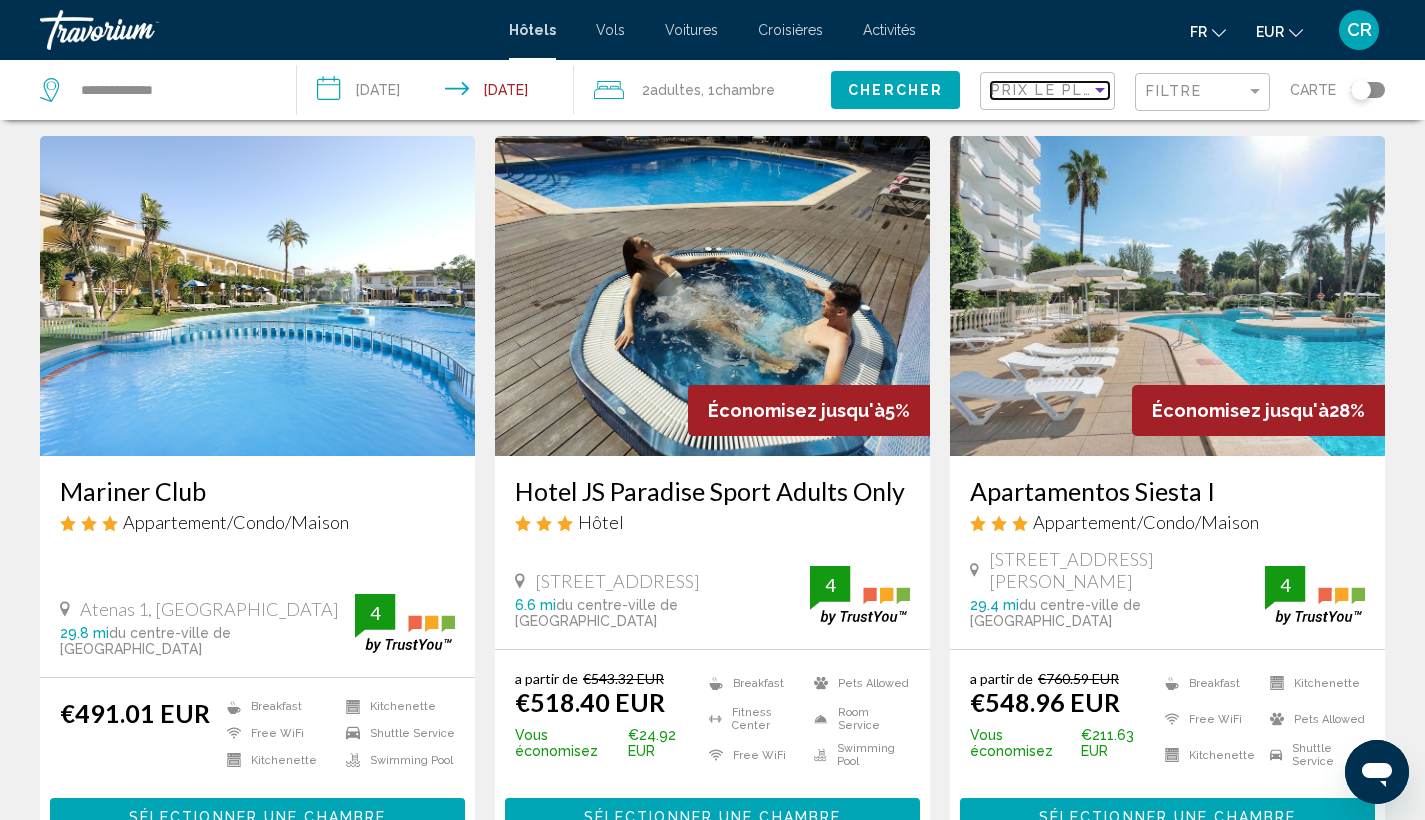 scroll, scrollTop: 834, scrollLeft: 0, axis: vertical 